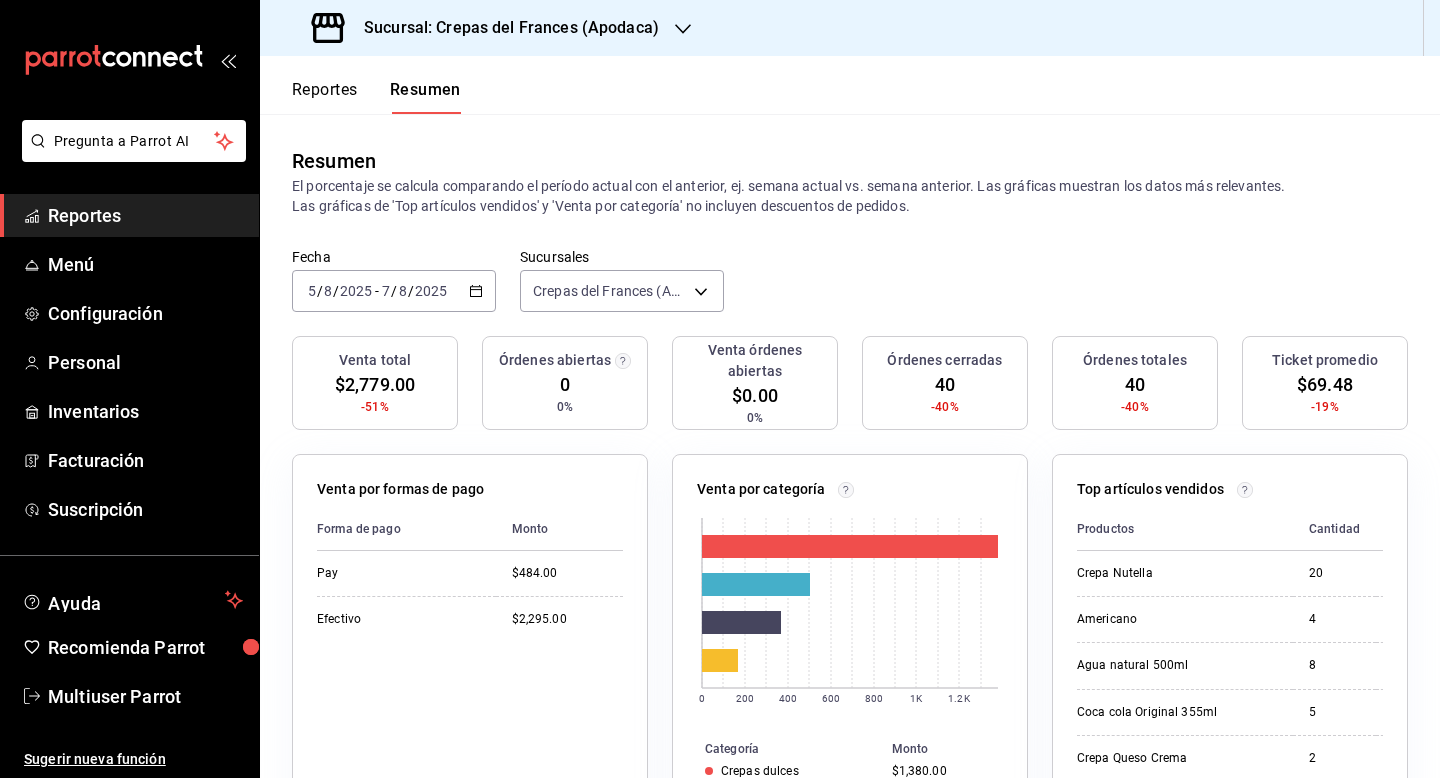 scroll, scrollTop: 0, scrollLeft: 0, axis: both 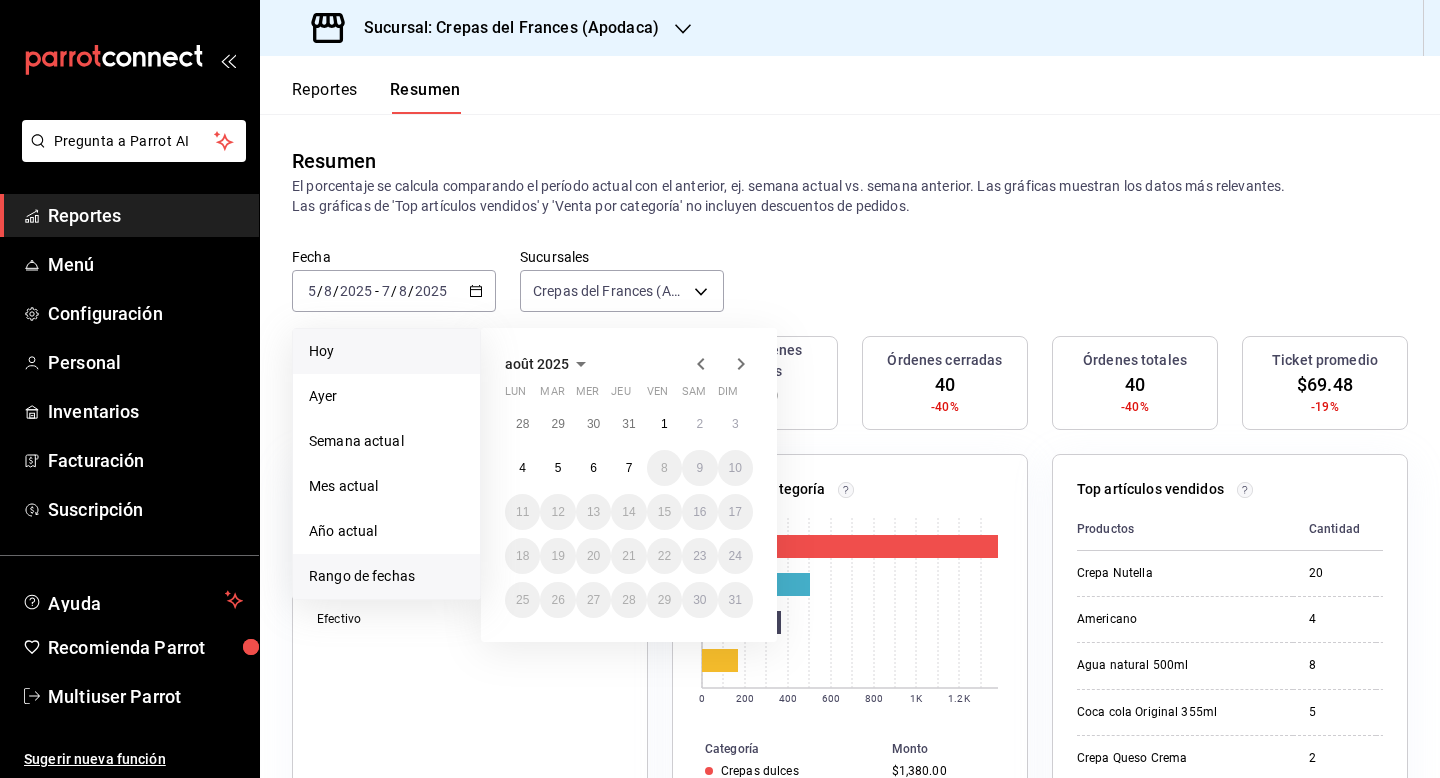 click on "Hoy" at bounding box center (386, 351) 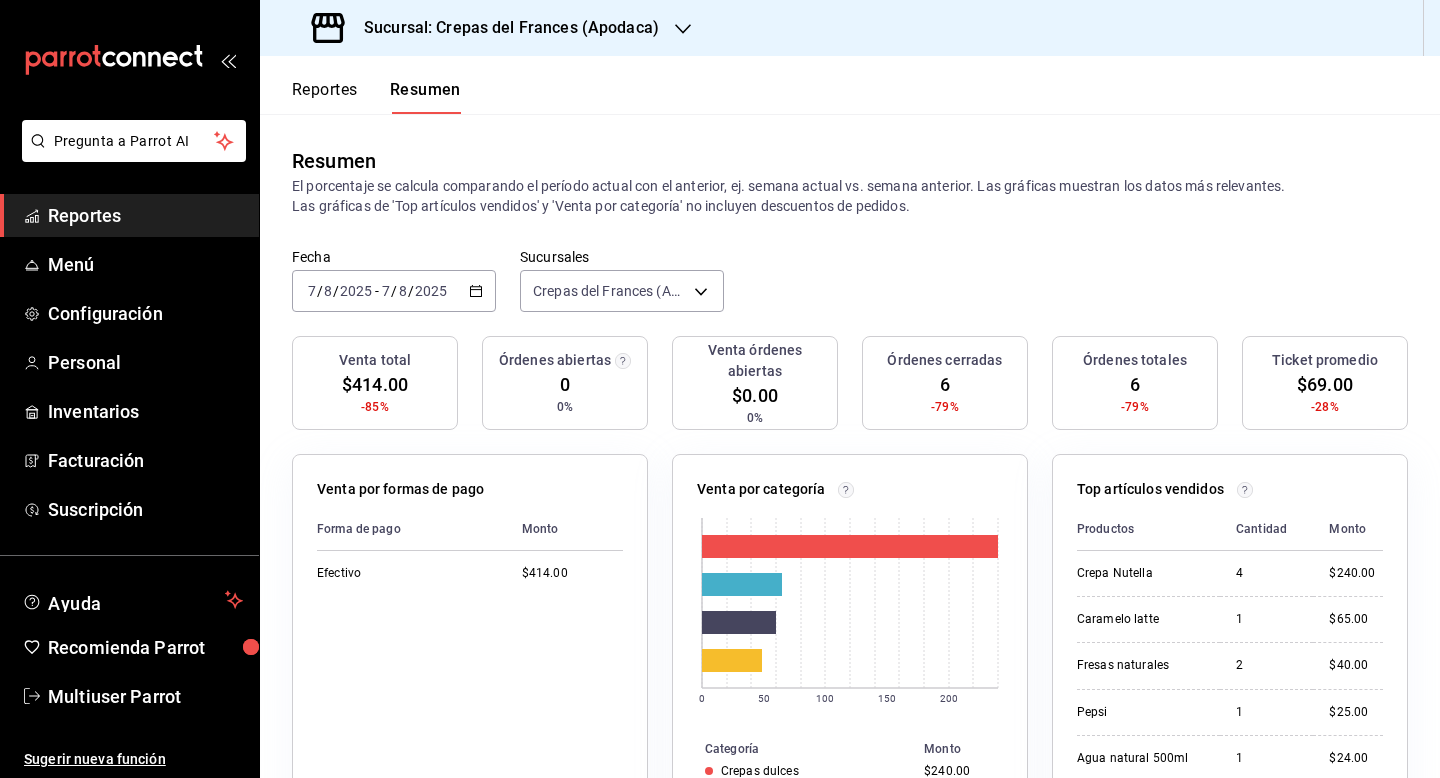 click on "2025-08-07 7 / 8 / 2025 - 2025-08-07 7 / 8 / 2025" at bounding box center (394, 291) 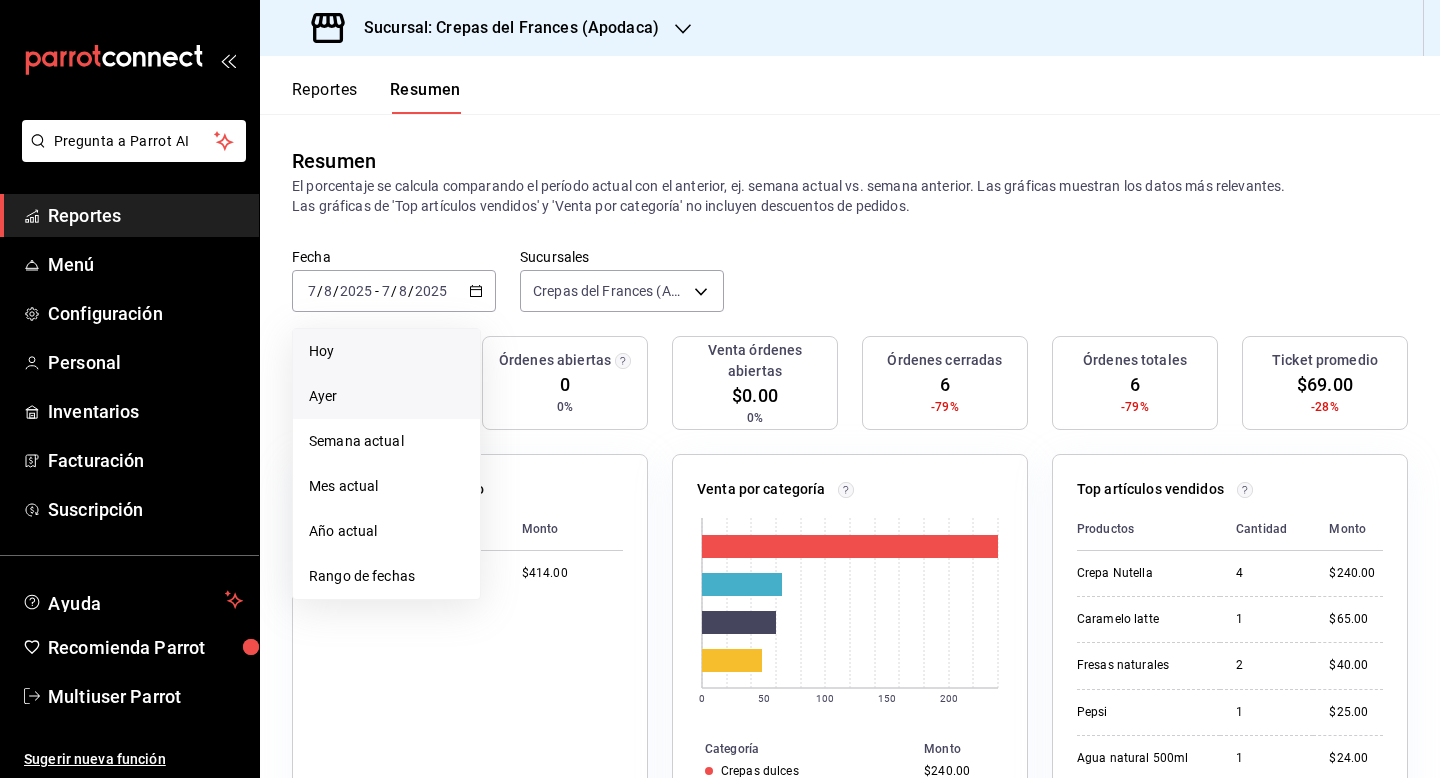 click on "Ayer" at bounding box center [386, 396] 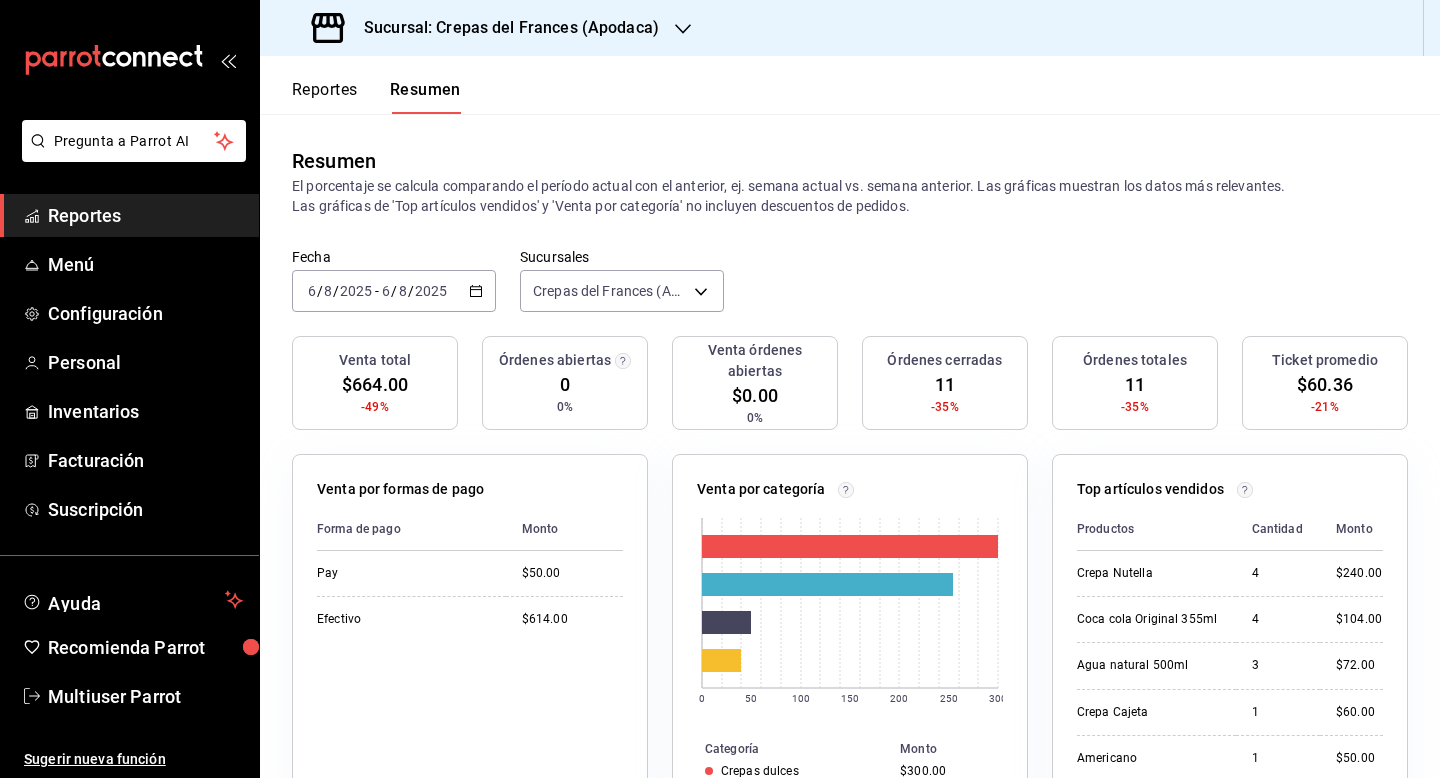 click 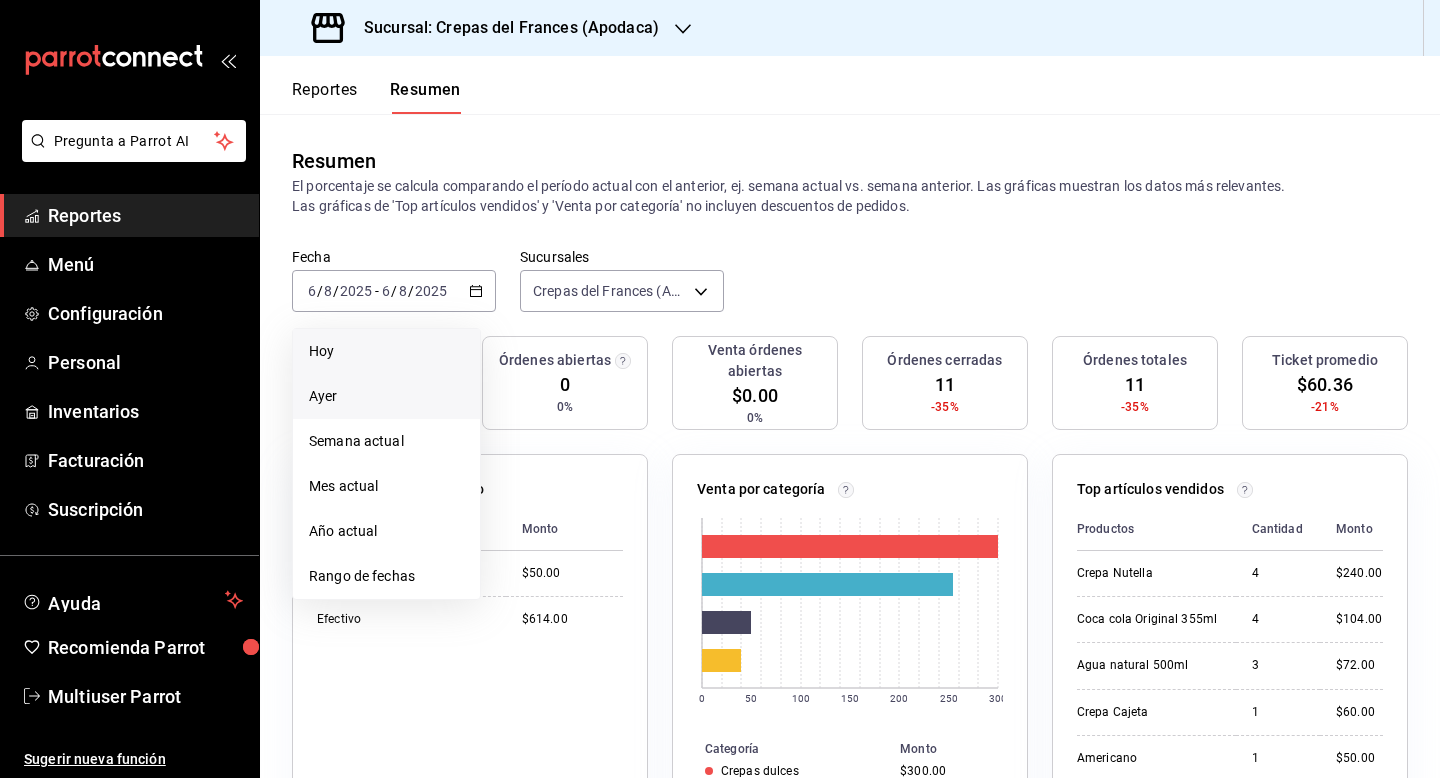 click on "Hoy" at bounding box center [386, 351] 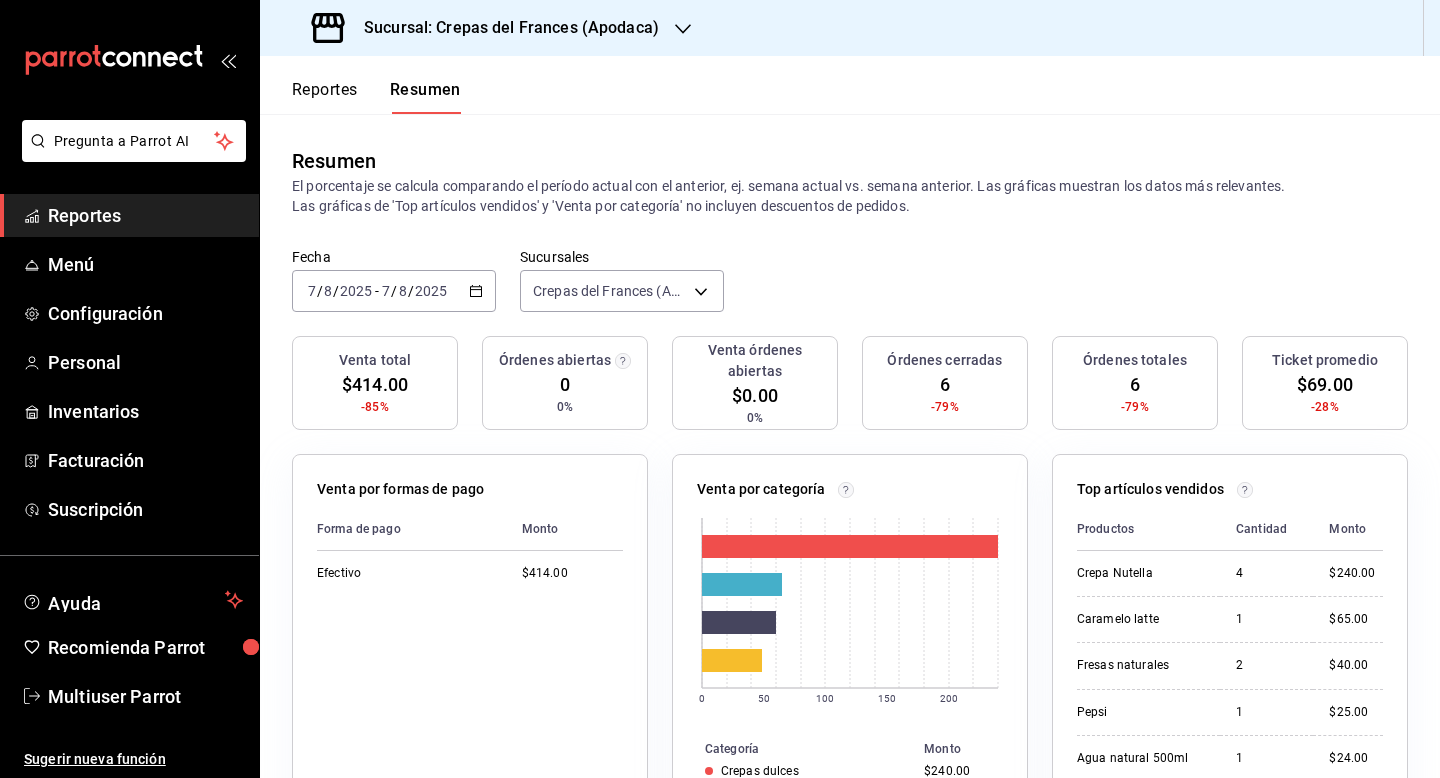 click on "Sucursal: Crepas del Frances (Apodaca)" at bounding box center [487, 28] 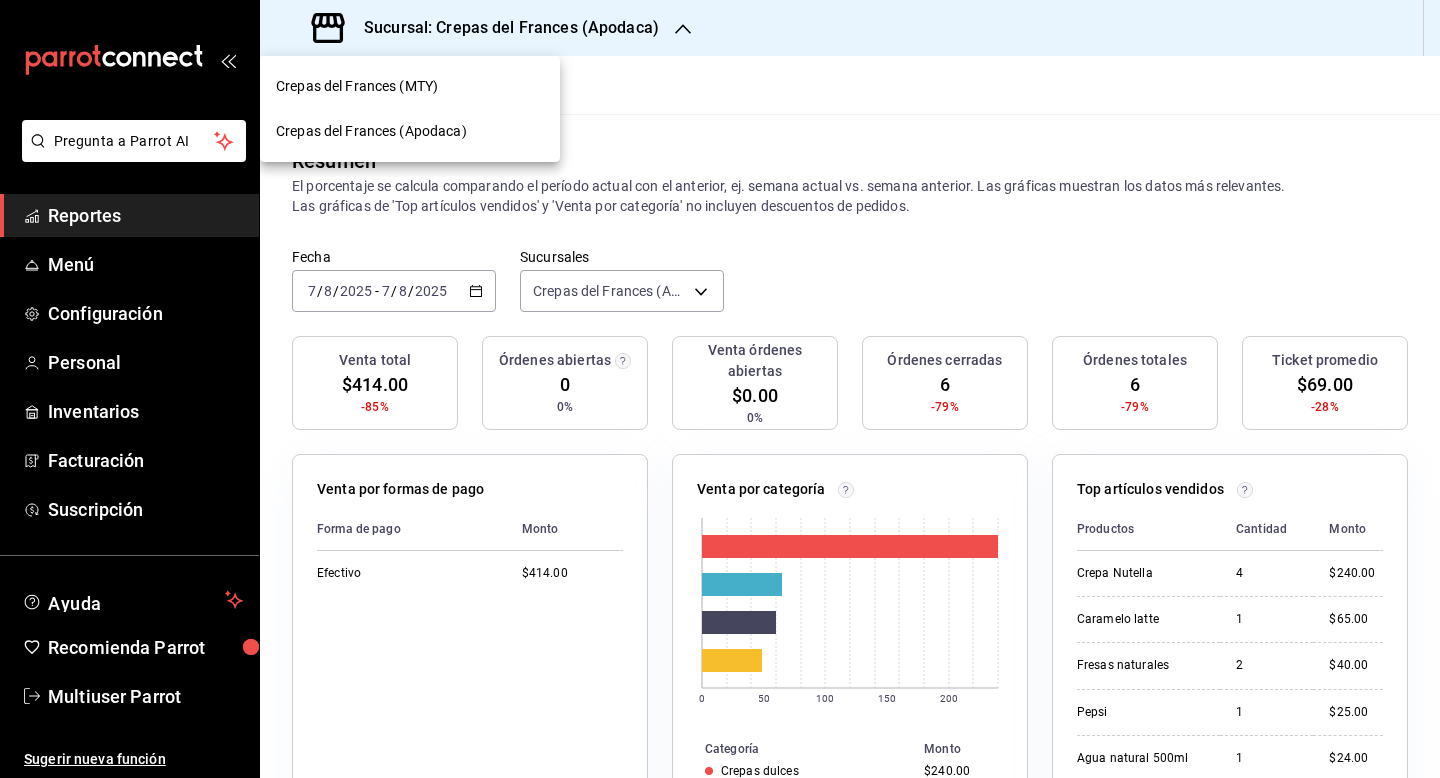 click on "Crepas del Frances (MTY)" at bounding box center (410, 86) 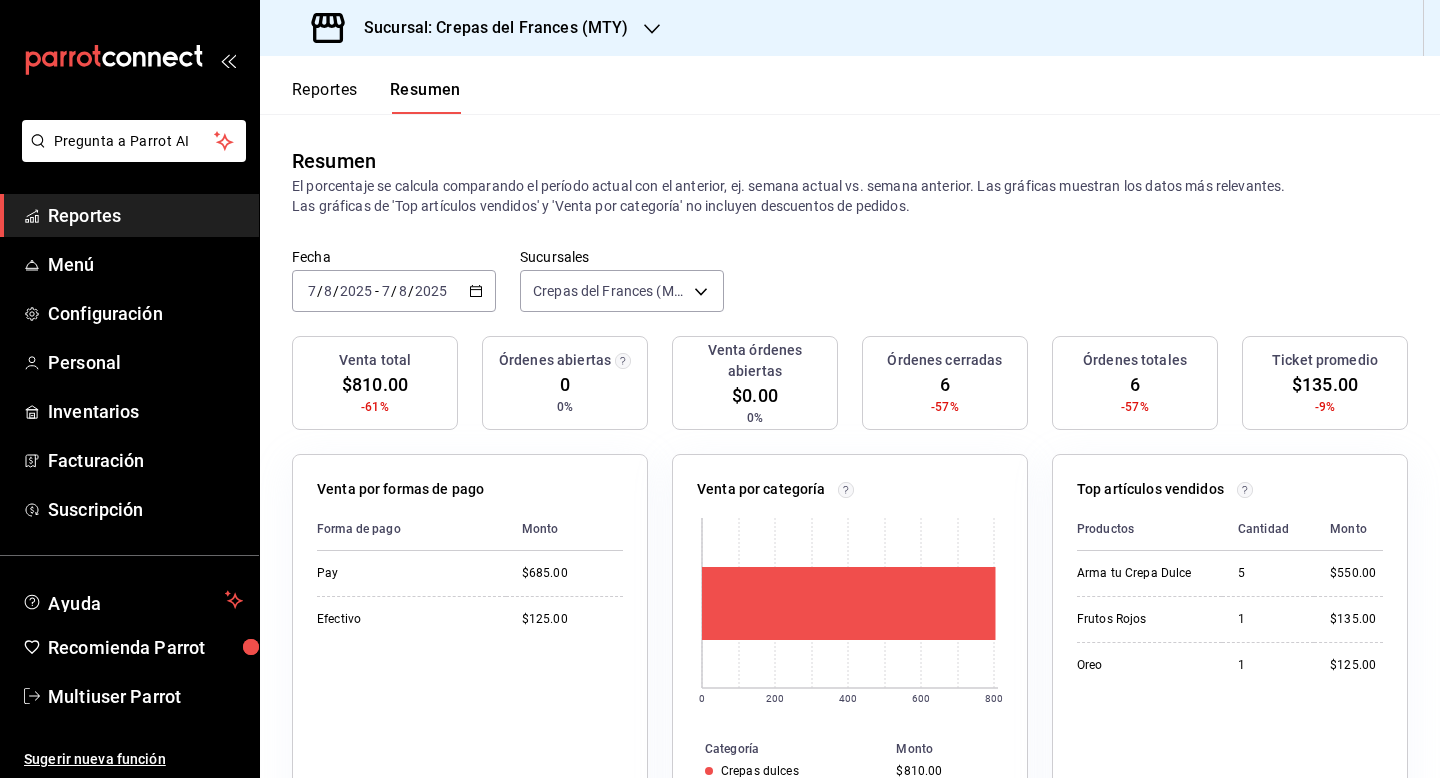 click on "2025-08-07 7 / 8 / 2025 - 2025-08-07 7 / 8 / 2025" at bounding box center (394, 291) 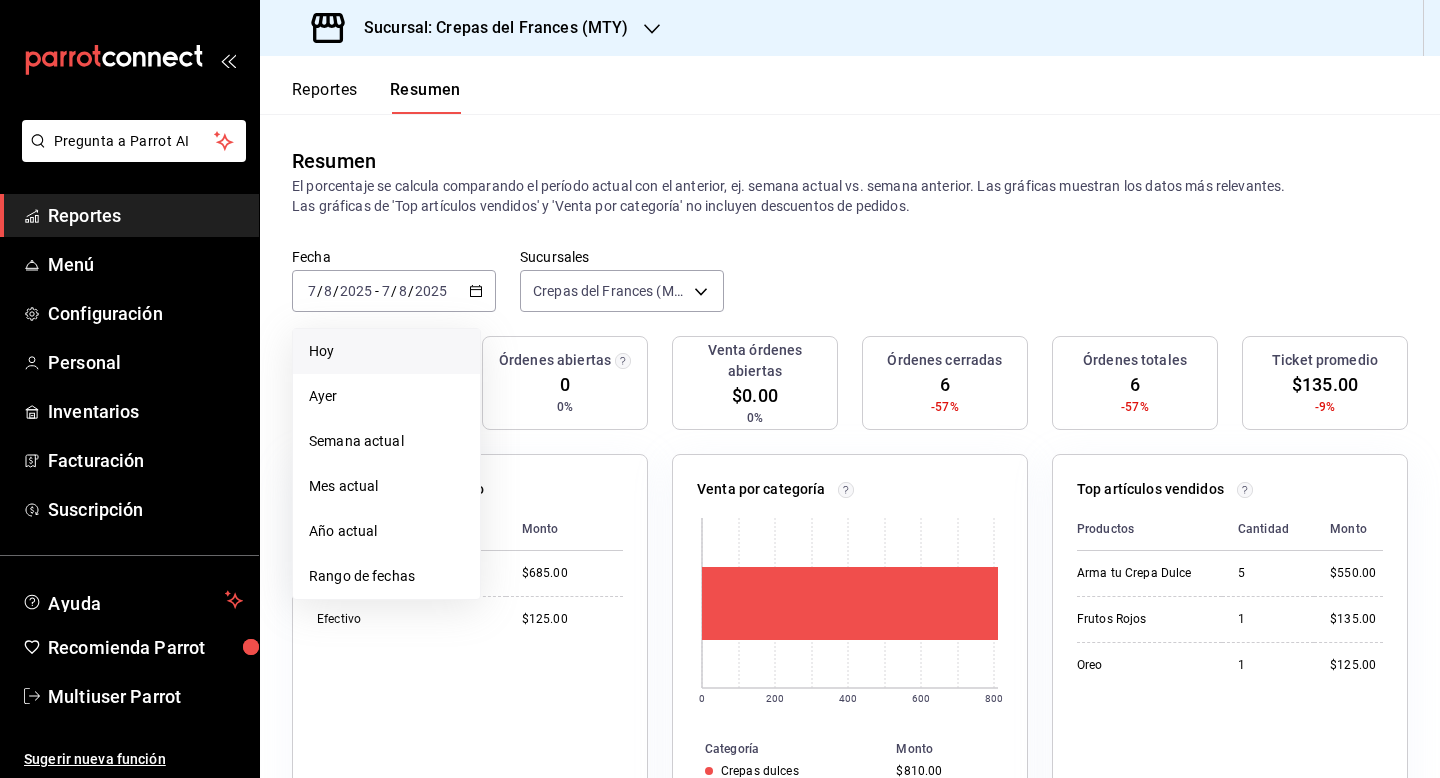 click on "Hoy" at bounding box center (386, 351) 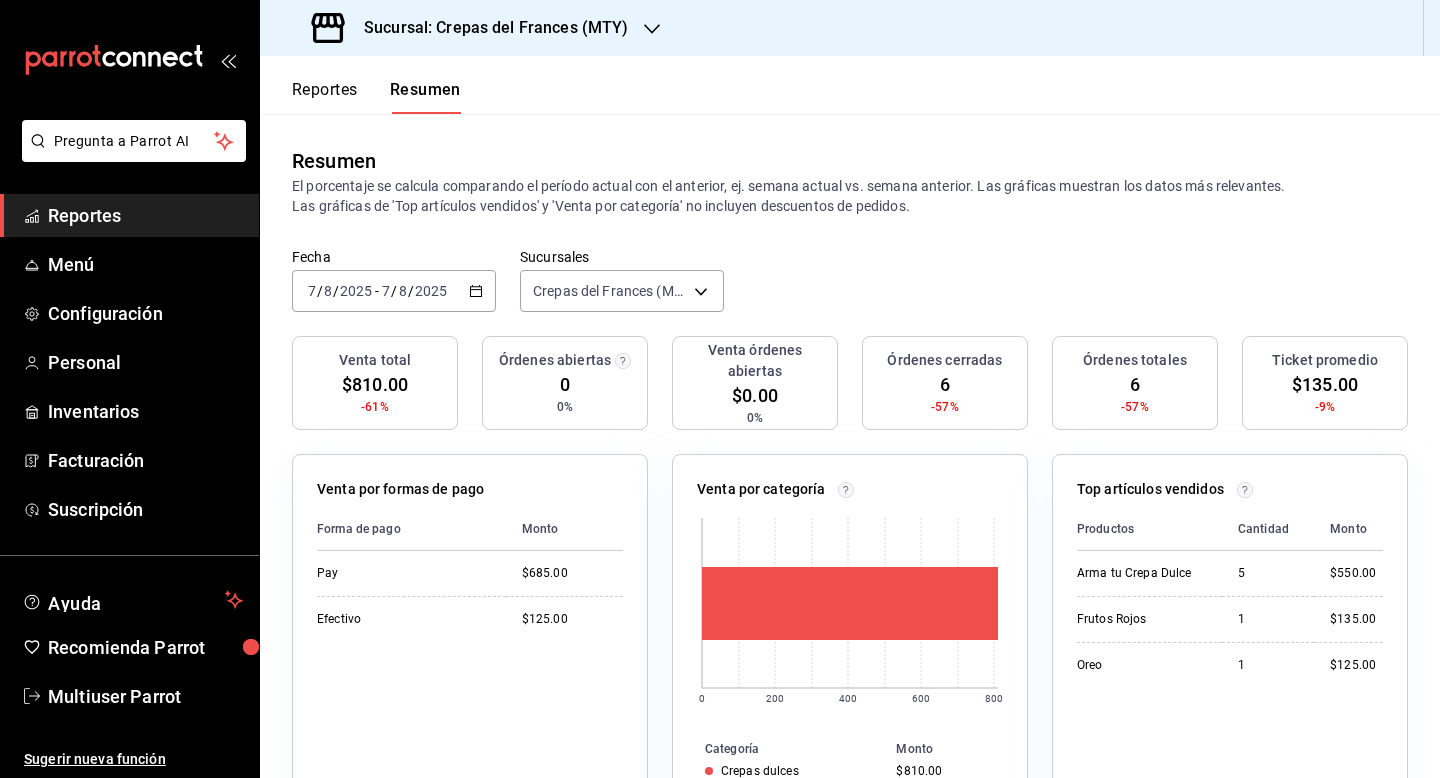 click on "Reportes" at bounding box center (145, 215) 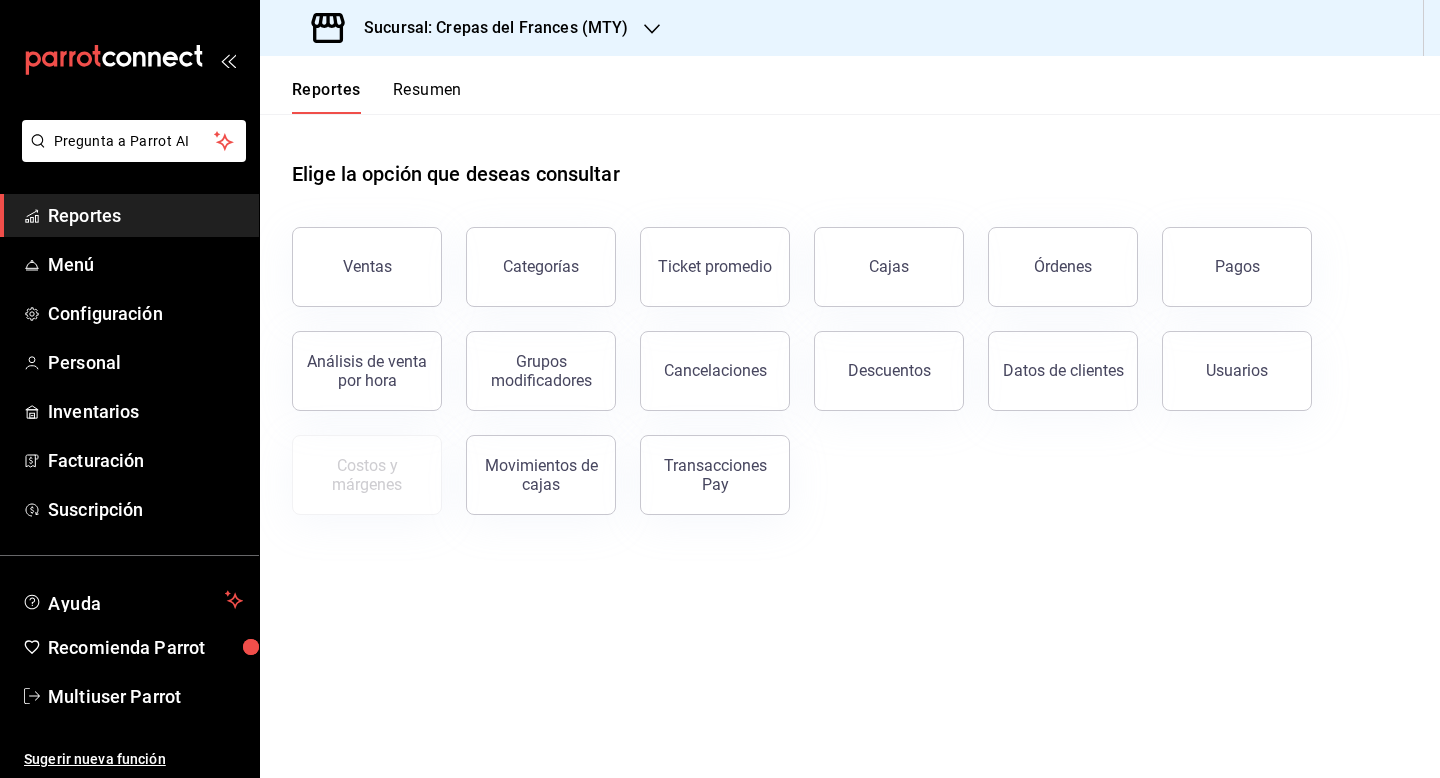 click on "Sucursal: Crepas del Frances (MTY)" at bounding box center [472, 28] 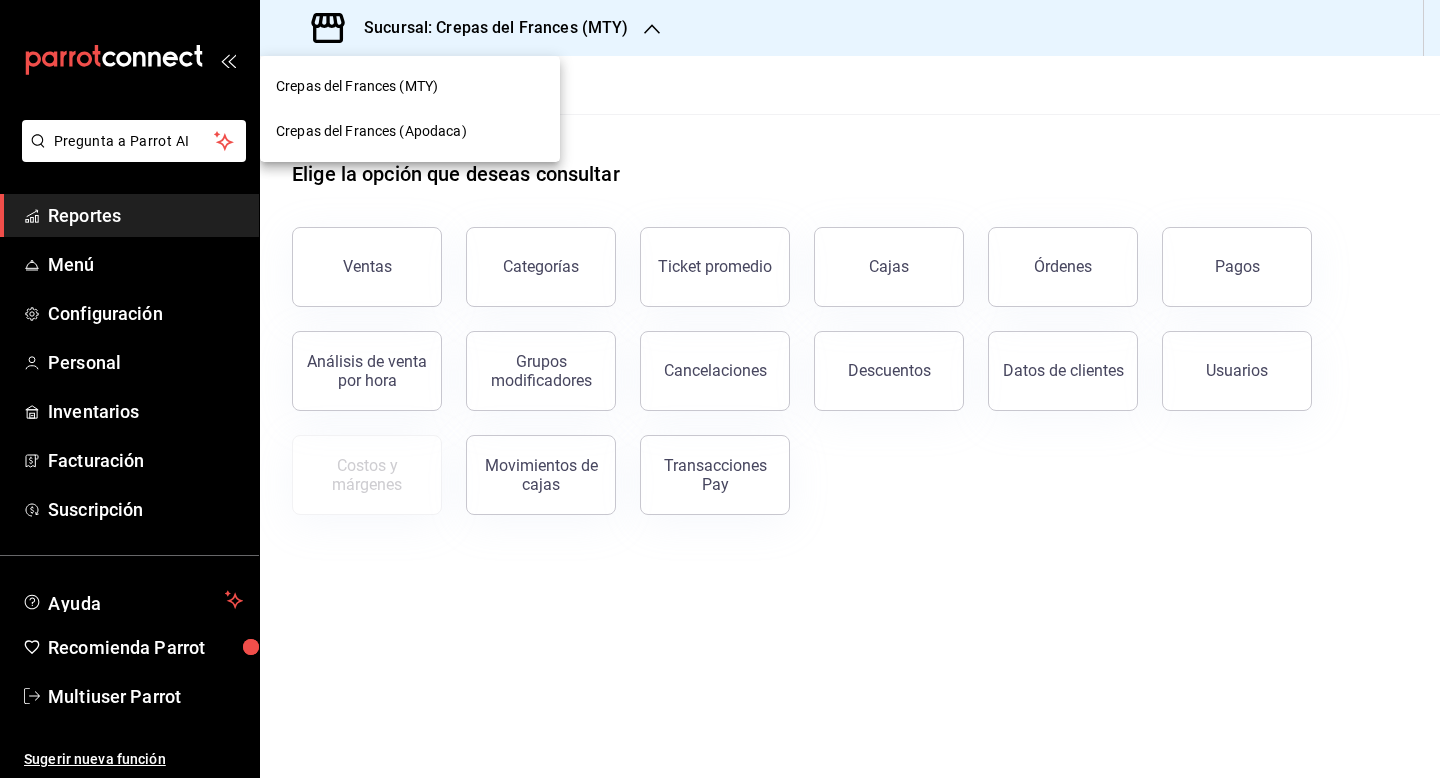 click on "Crepas del Frances (MTY)" at bounding box center (357, 86) 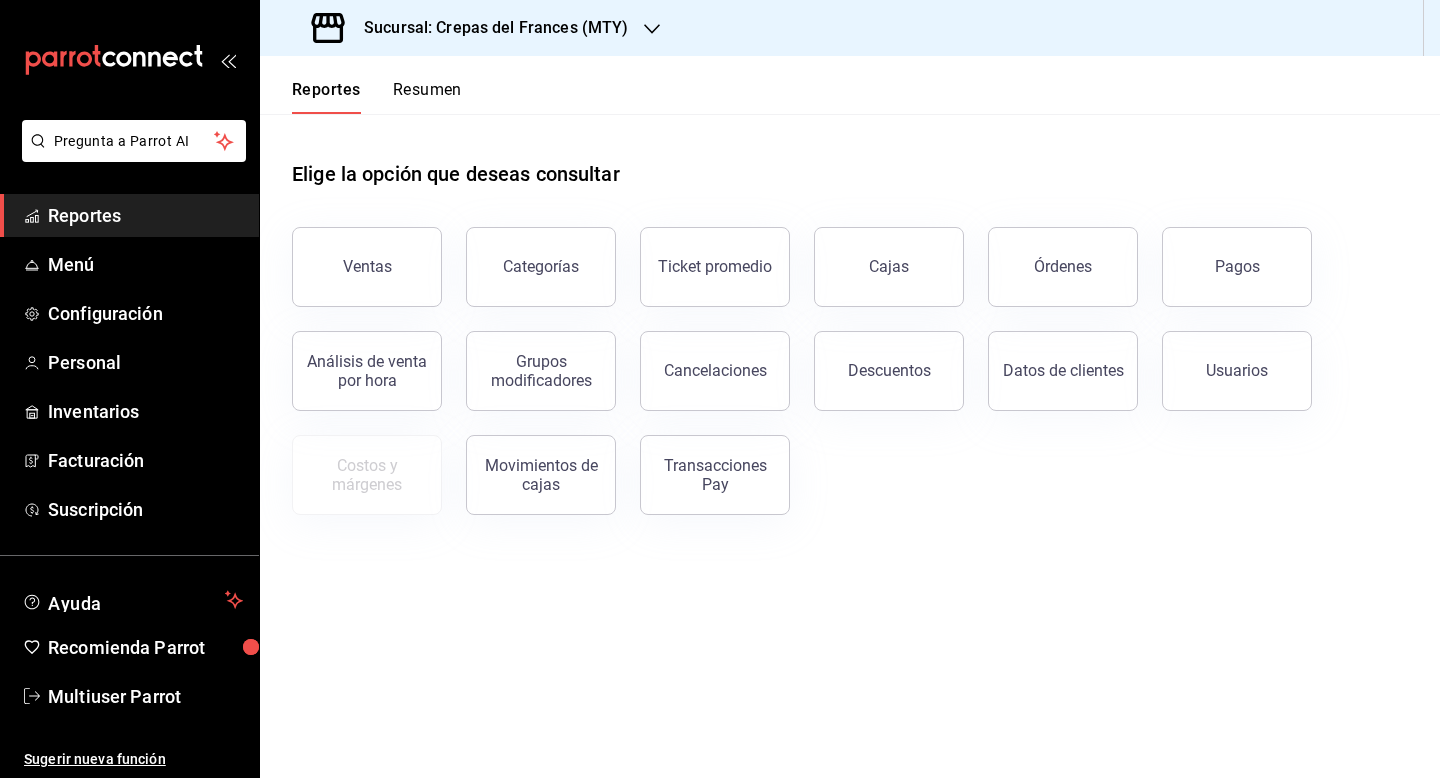 click on "Resumen" at bounding box center [427, 97] 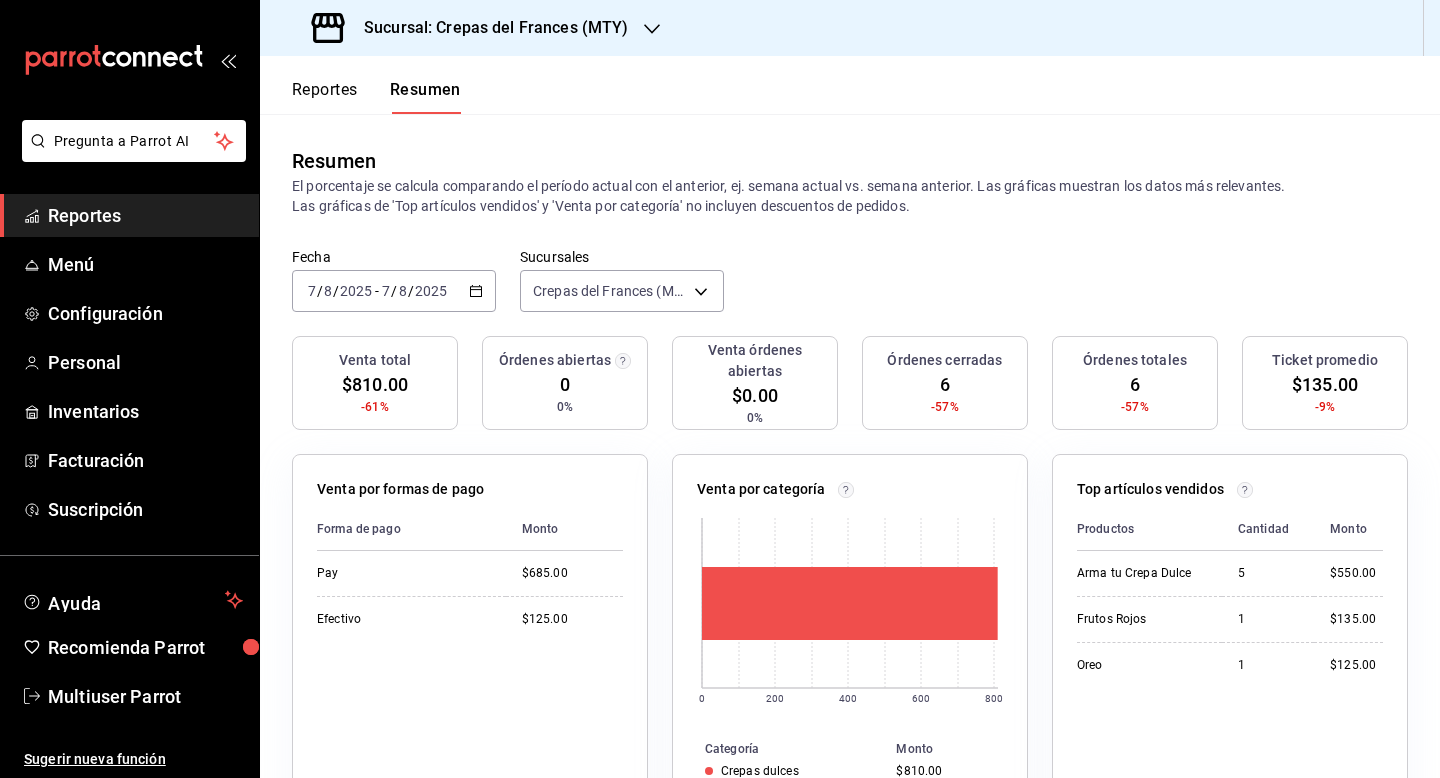 click on "2025" at bounding box center [431, 291] 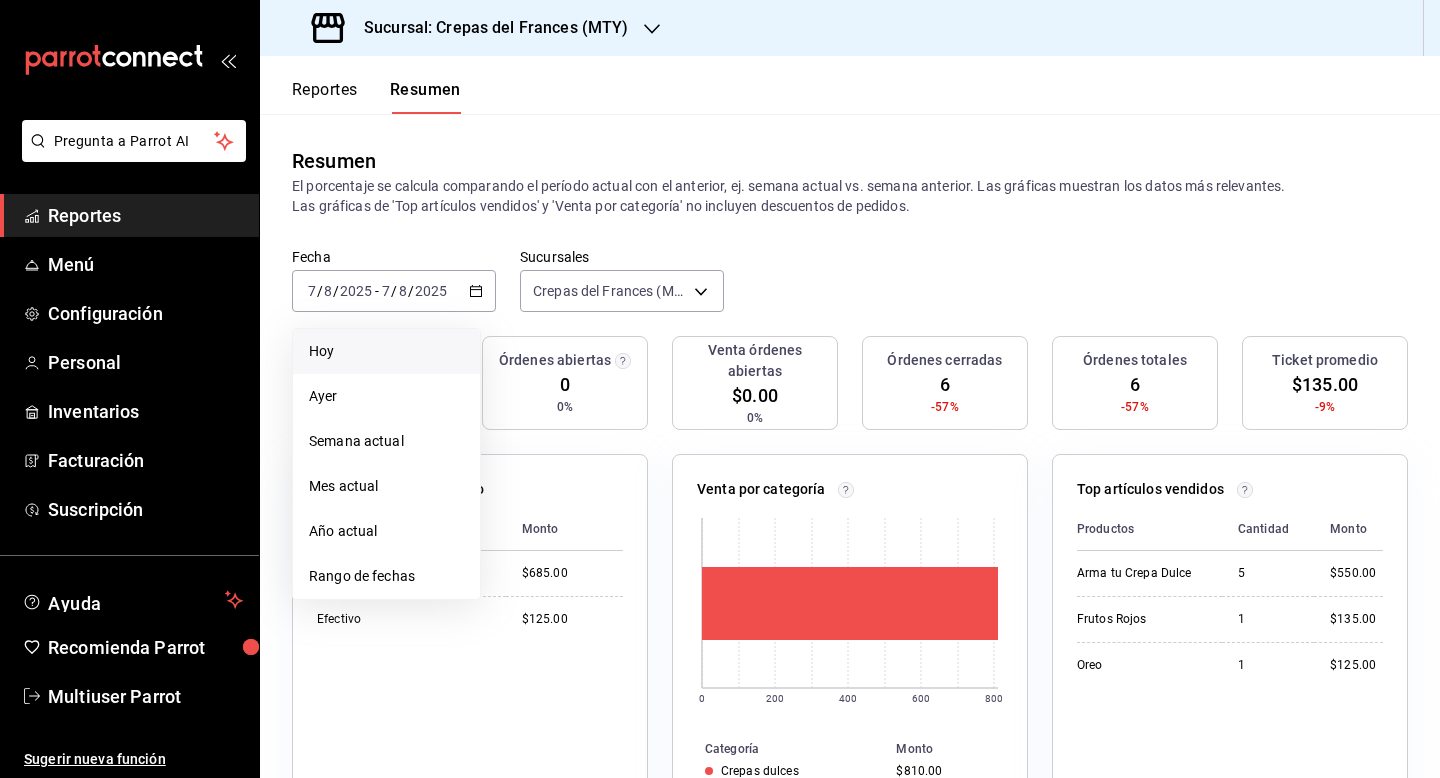 click on "Hoy" at bounding box center [386, 351] 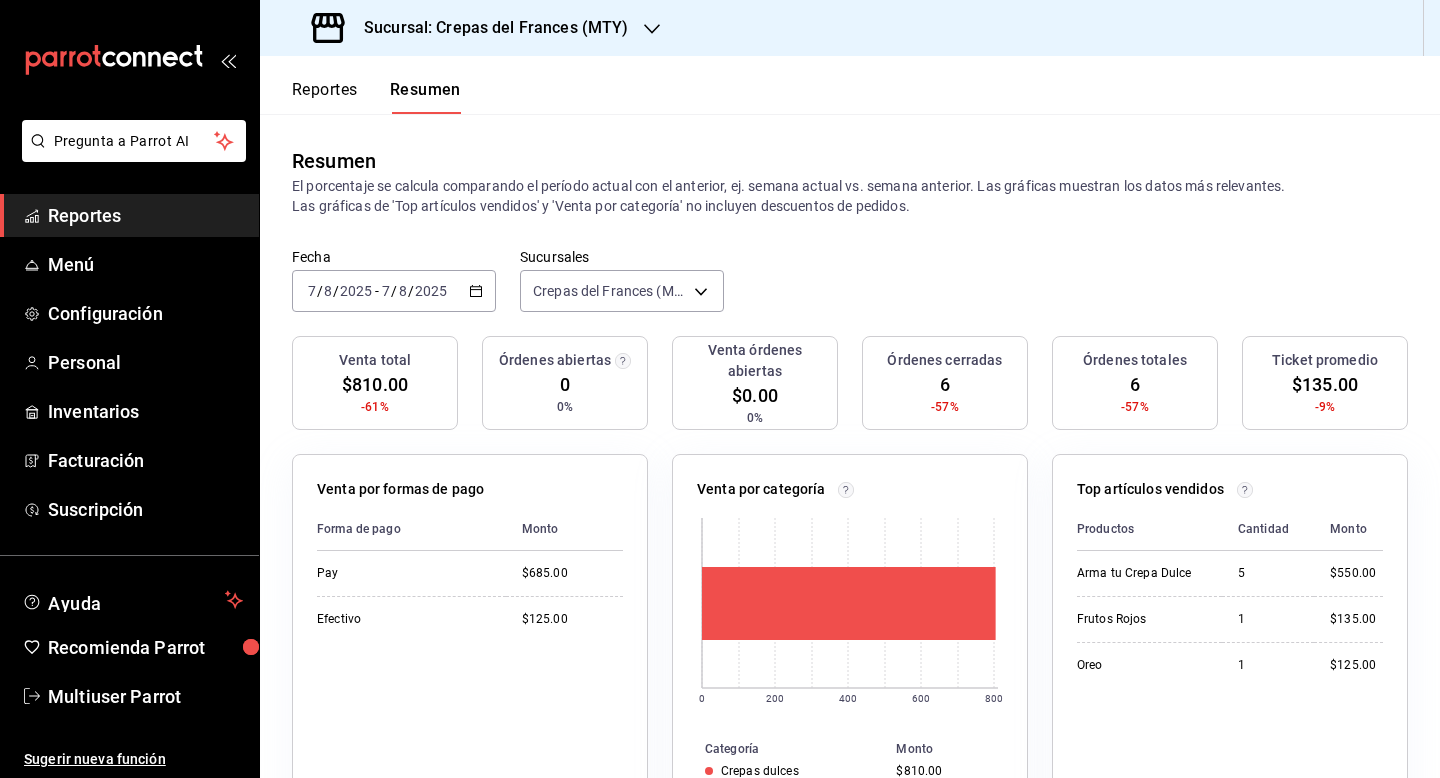 click on "Sucursal: Crepas del Frances (MTY)" at bounding box center (488, 28) 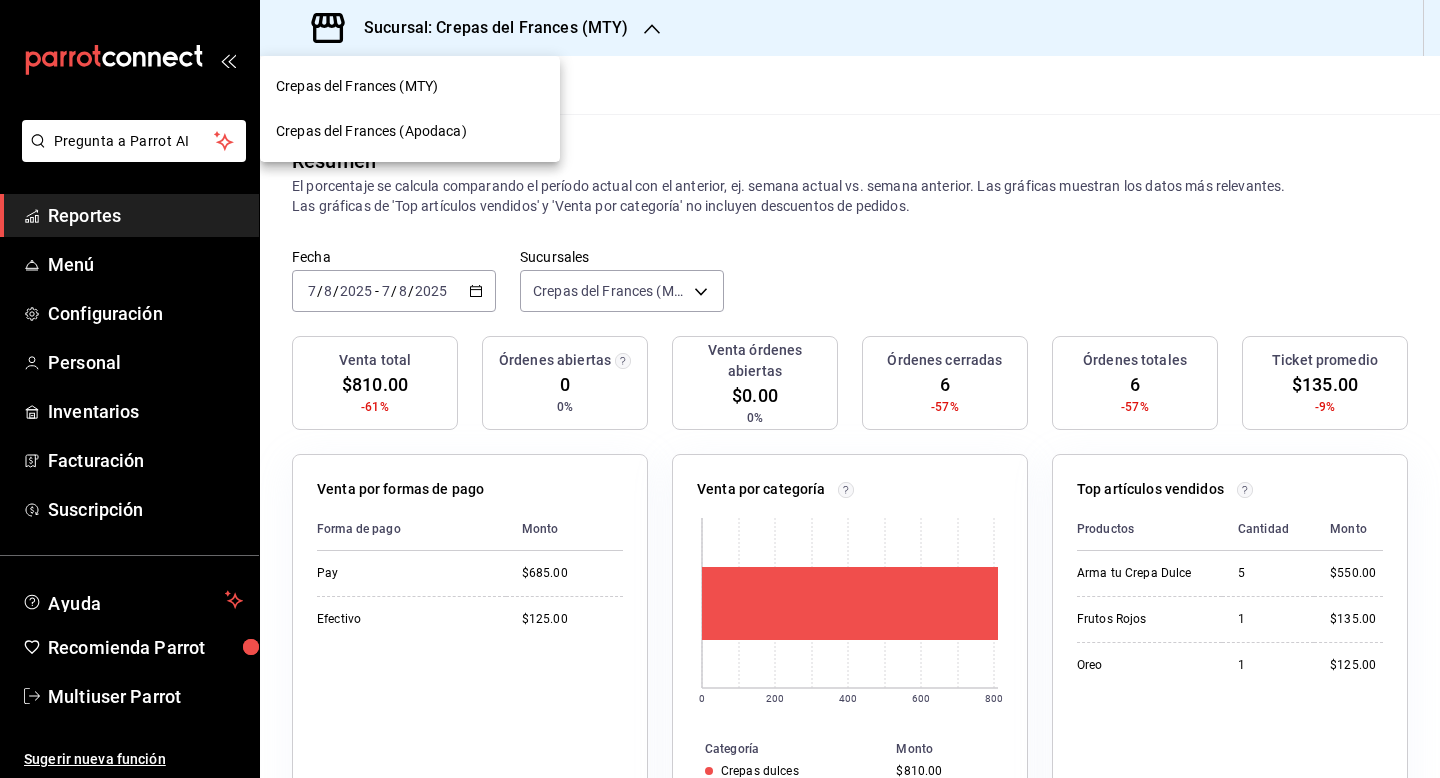 click on "Crepas del Frances (Apodaca)" at bounding box center [410, 131] 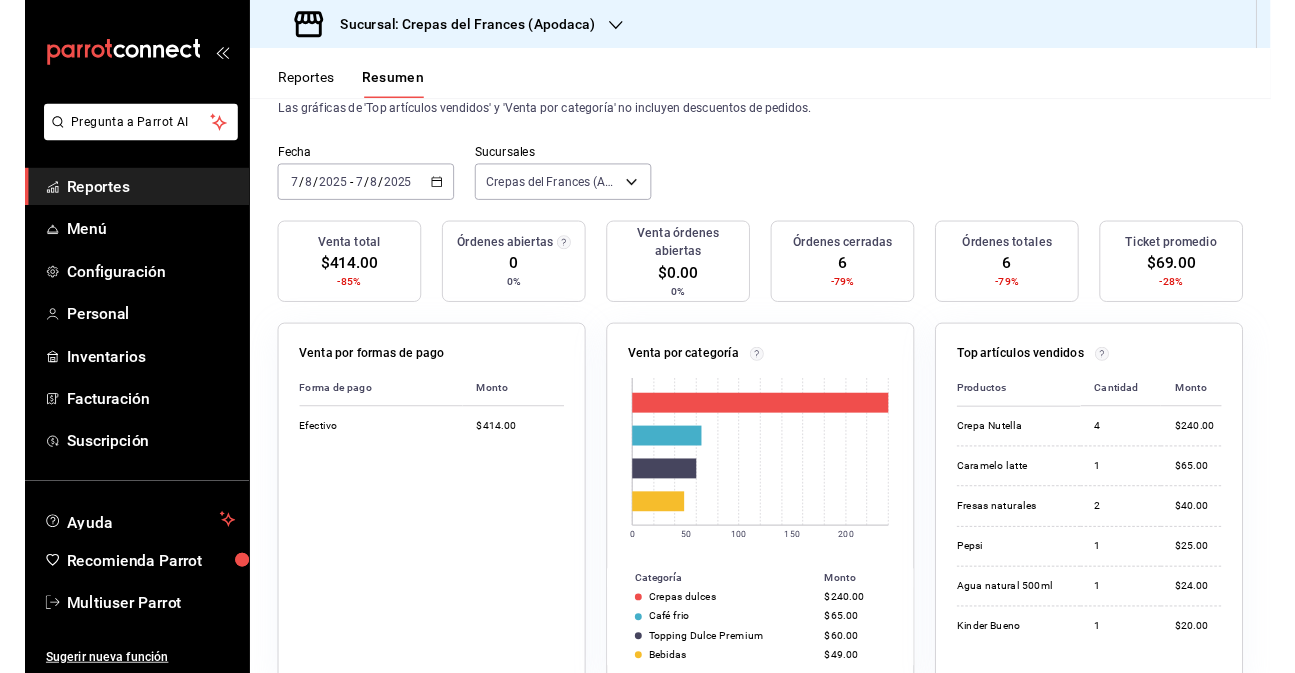 scroll, scrollTop: 0, scrollLeft: 0, axis: both 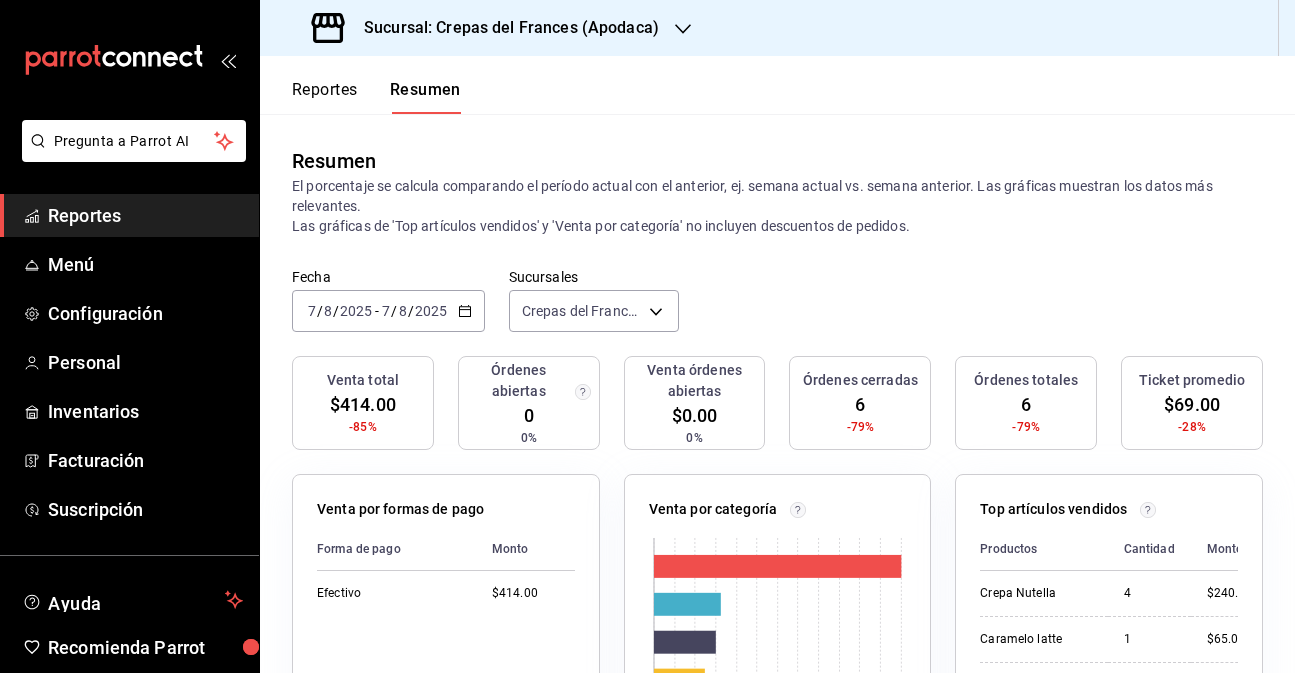 click on "Sucursal: Crepas del Frances (Apodaca)" at bounding box center (503, 28) 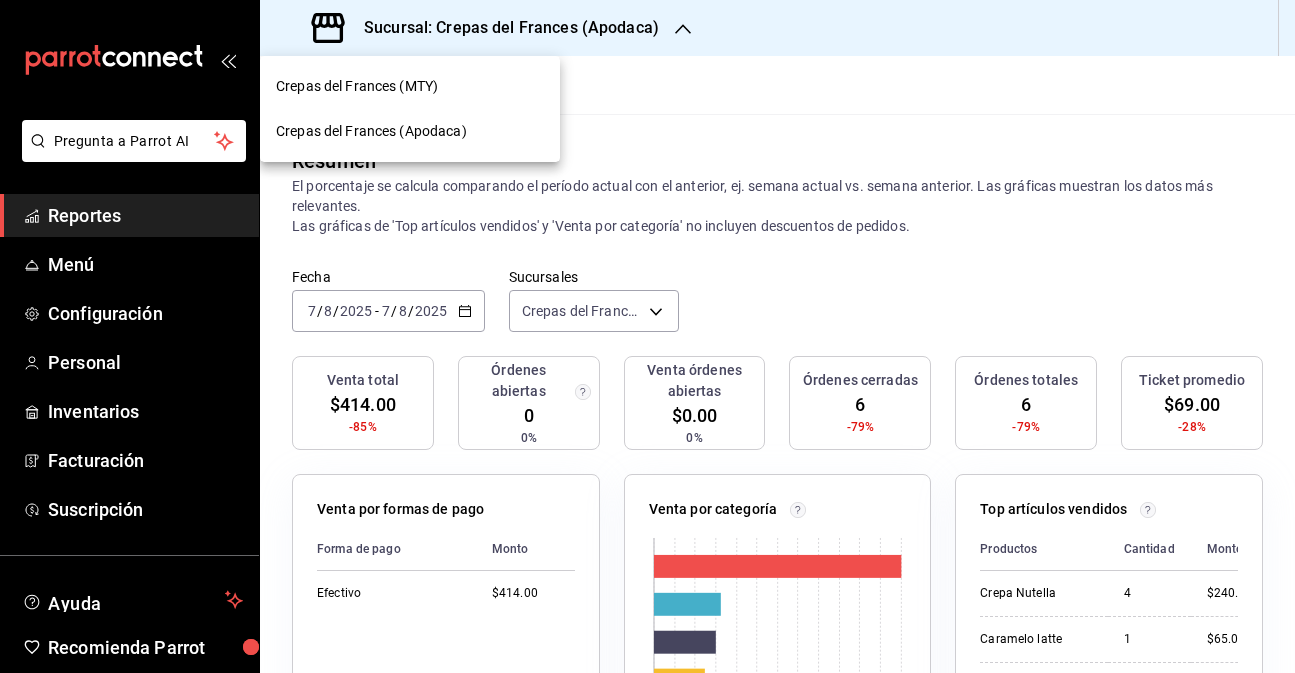 click on "Crepas del Frances (Apodaca)" at bounding box center (410, 131) 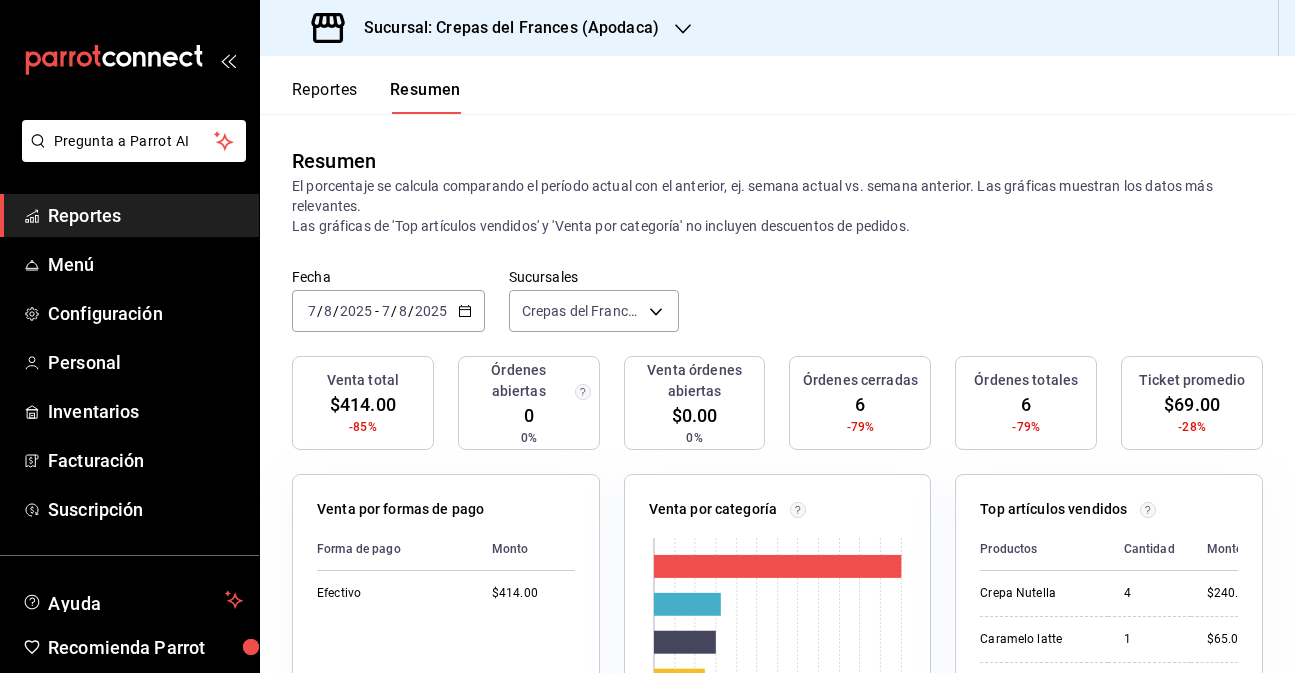 click on "2025-08-07 7 / 8 / 2025 - 2025-08-07 7 / 8 / 2025" at bounding box center (388, 311) 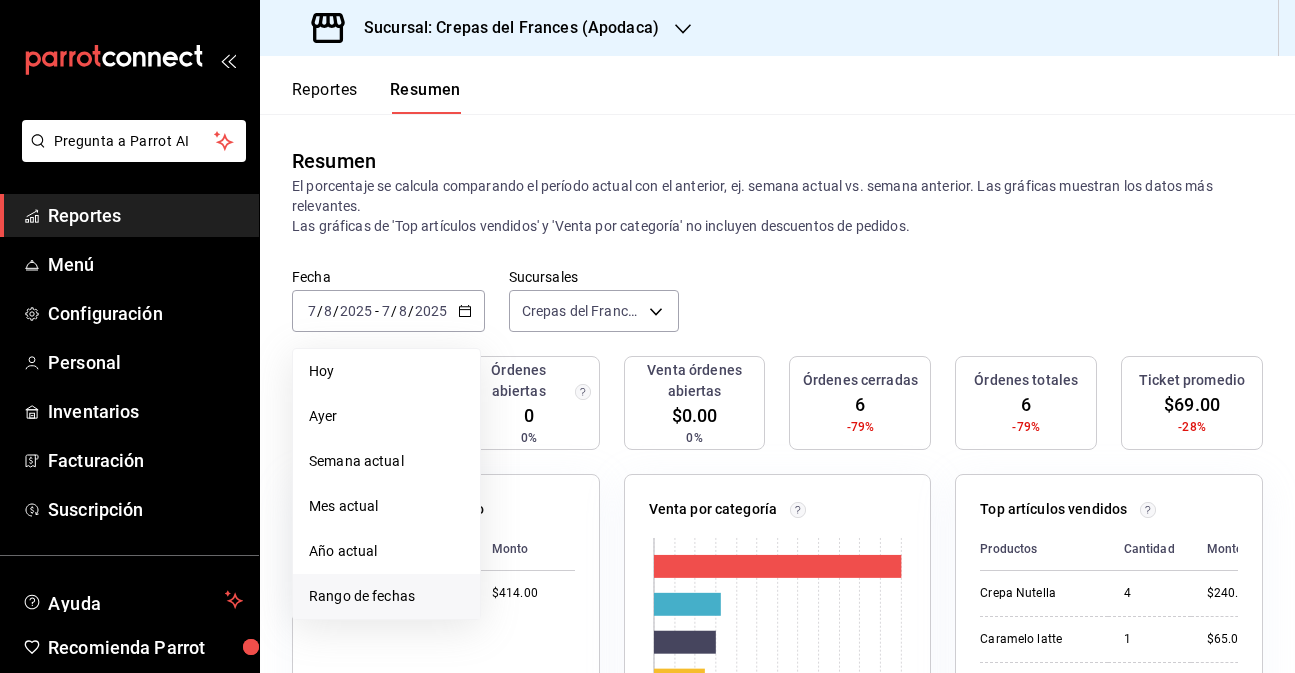 click on "Rango de fechas" at bounding box center (386, 596) 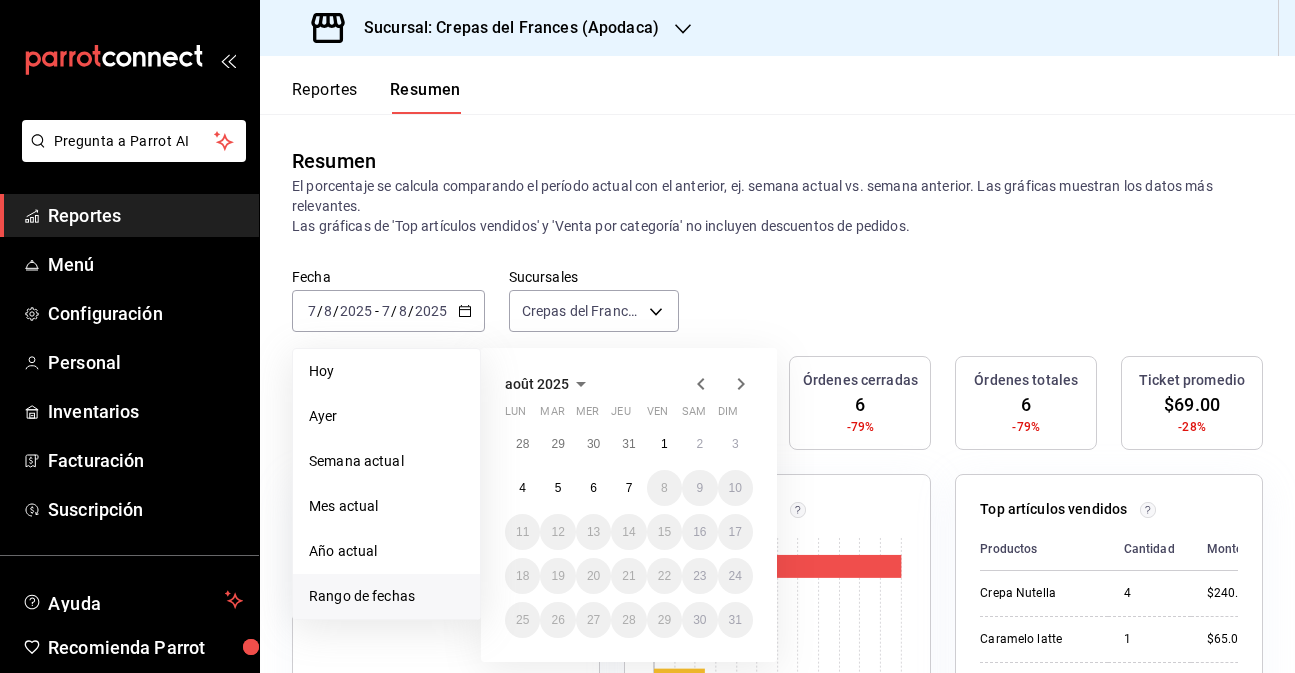 click 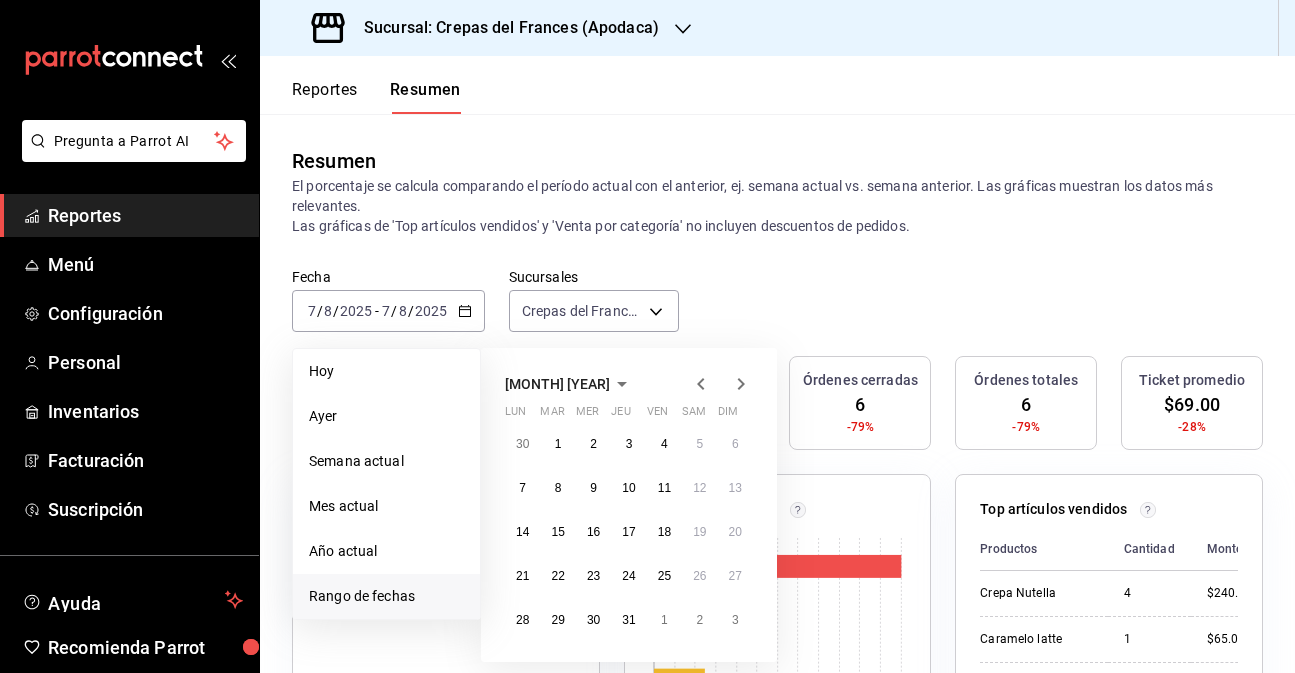 click on "Reportes" at bounding box center [325, 97] 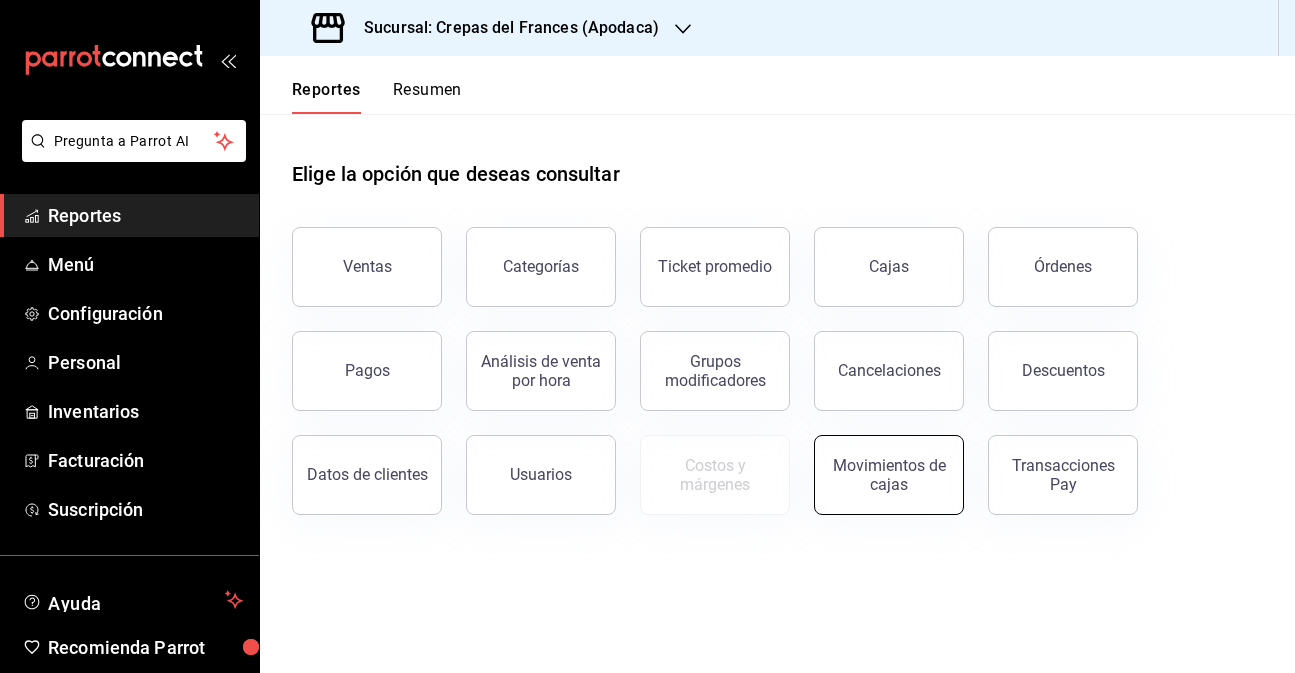 click on "Movimientos de cajas" at bounding box center [889, 475] 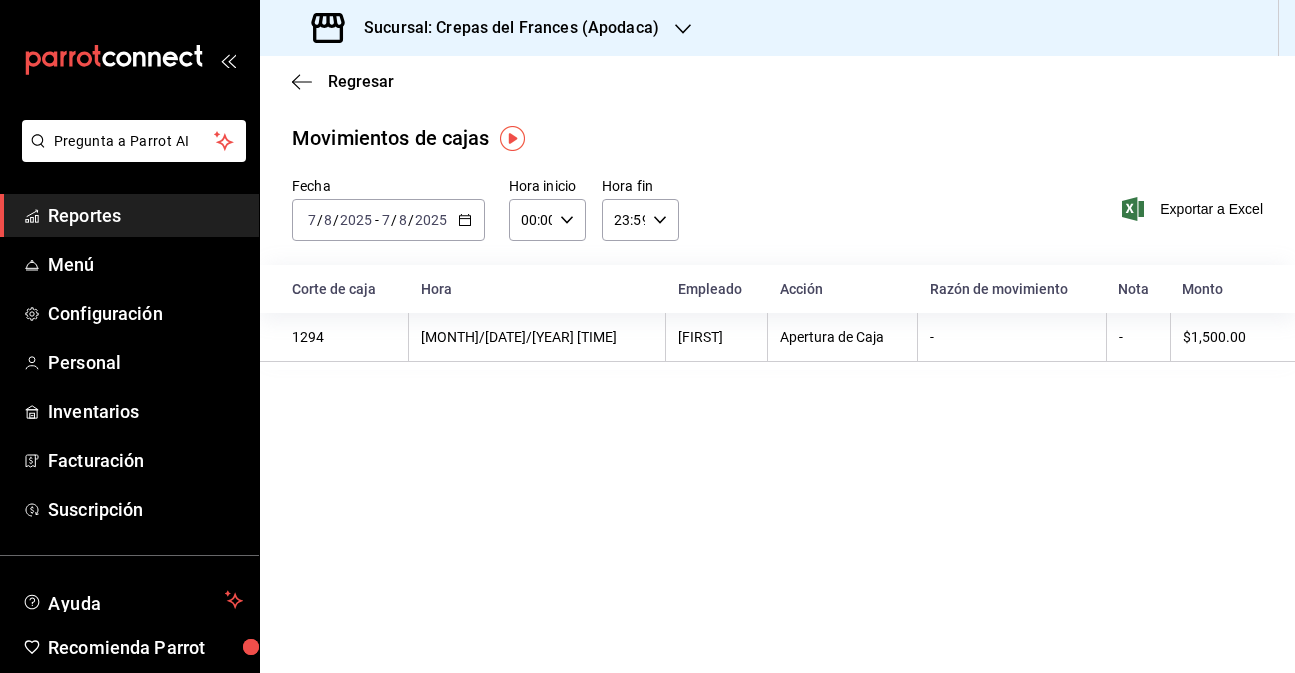 click on "2025" at bounding box center [431, 220] 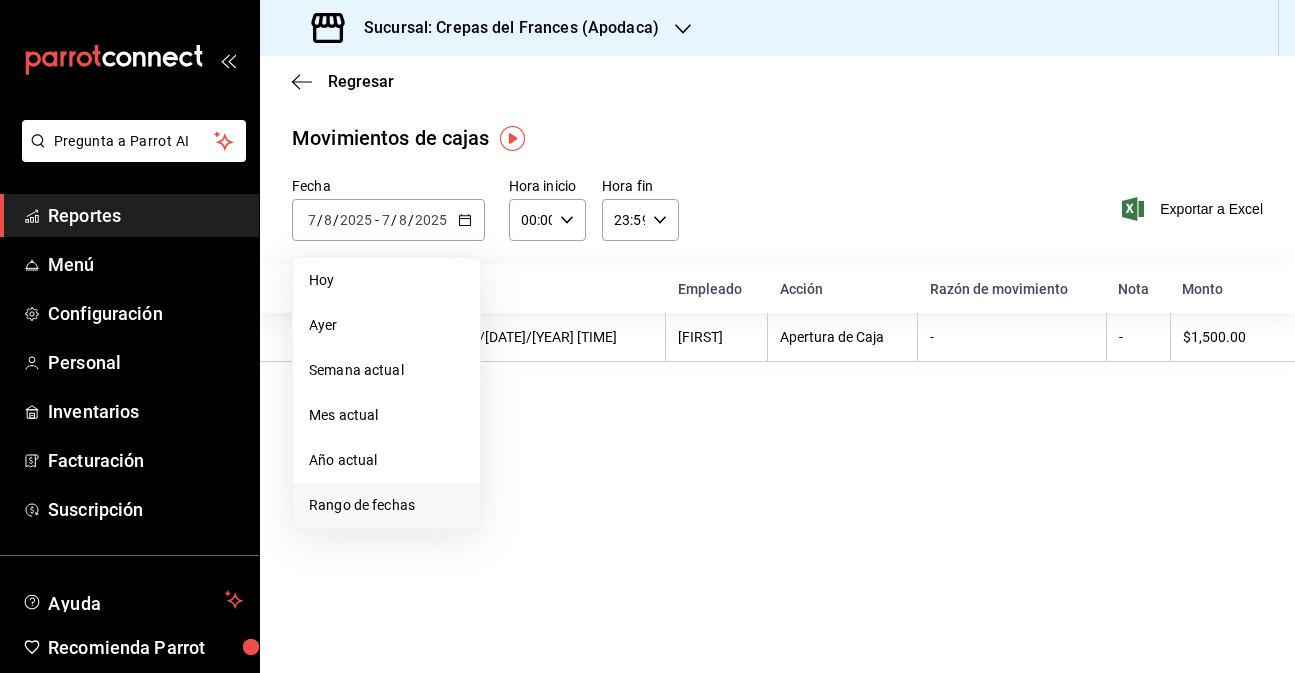 click on "Rango de fechas" at bounding box center (386, 505) 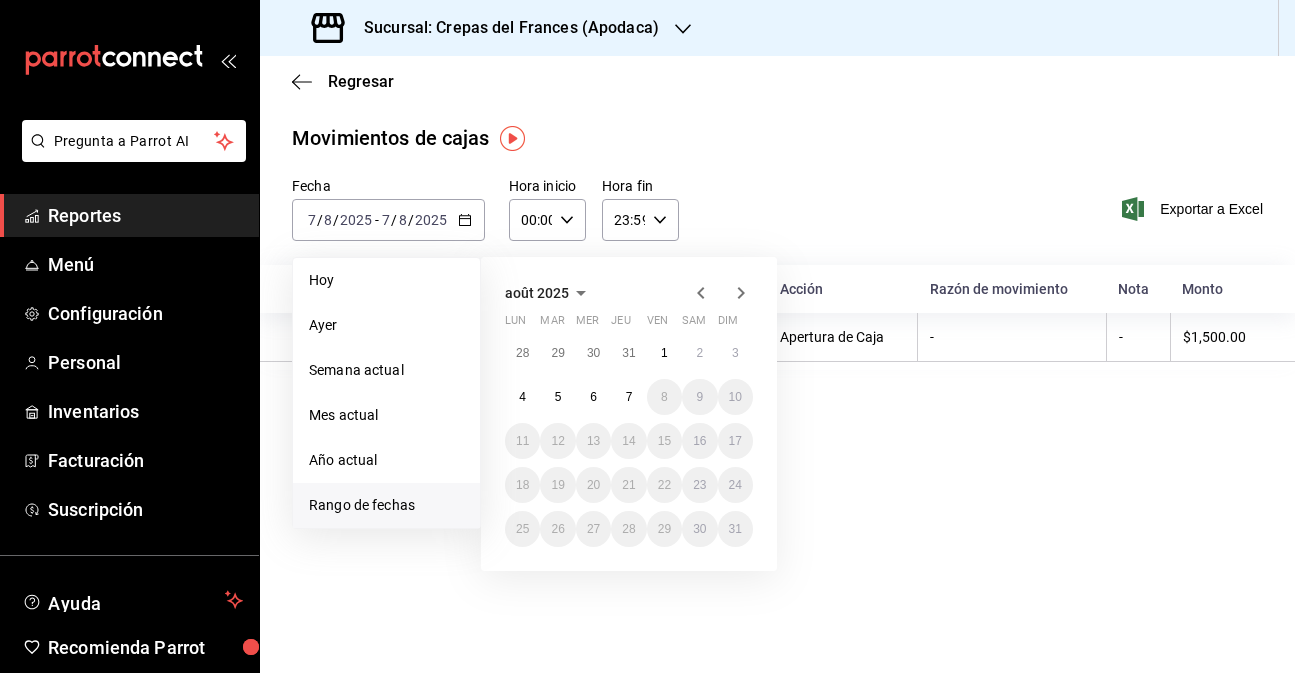 click 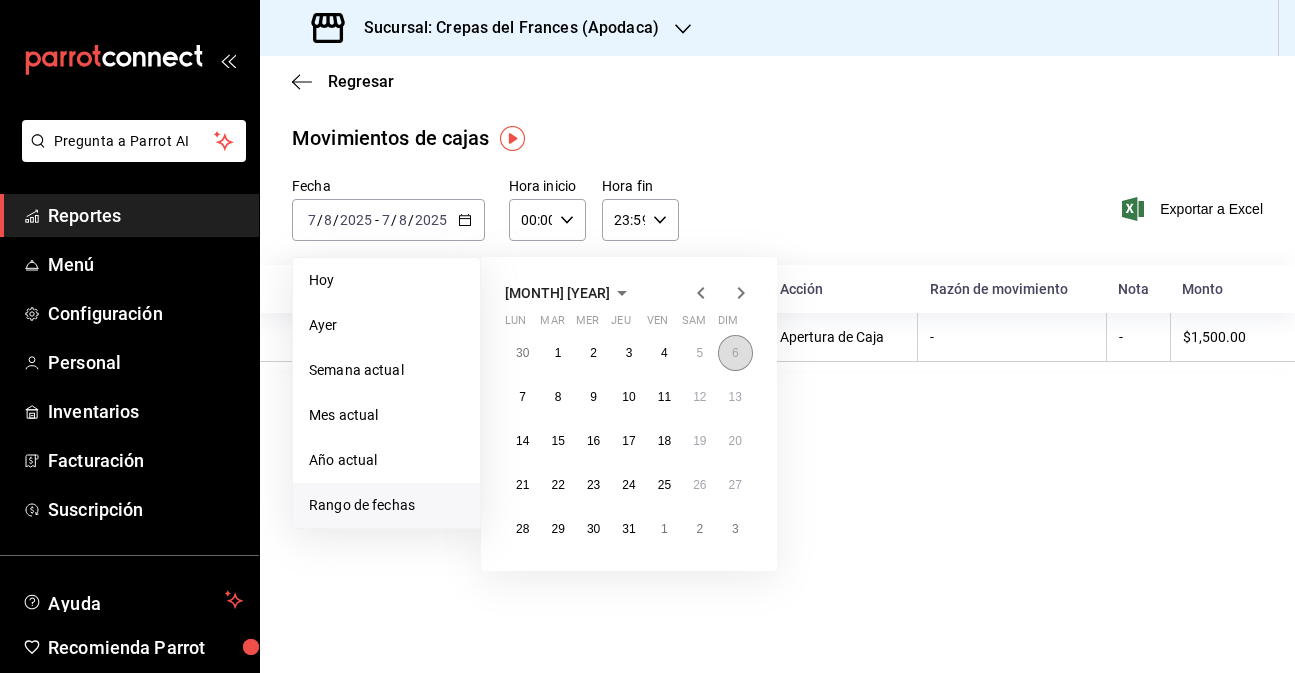 click on "6" at bounding box center [735, 353] 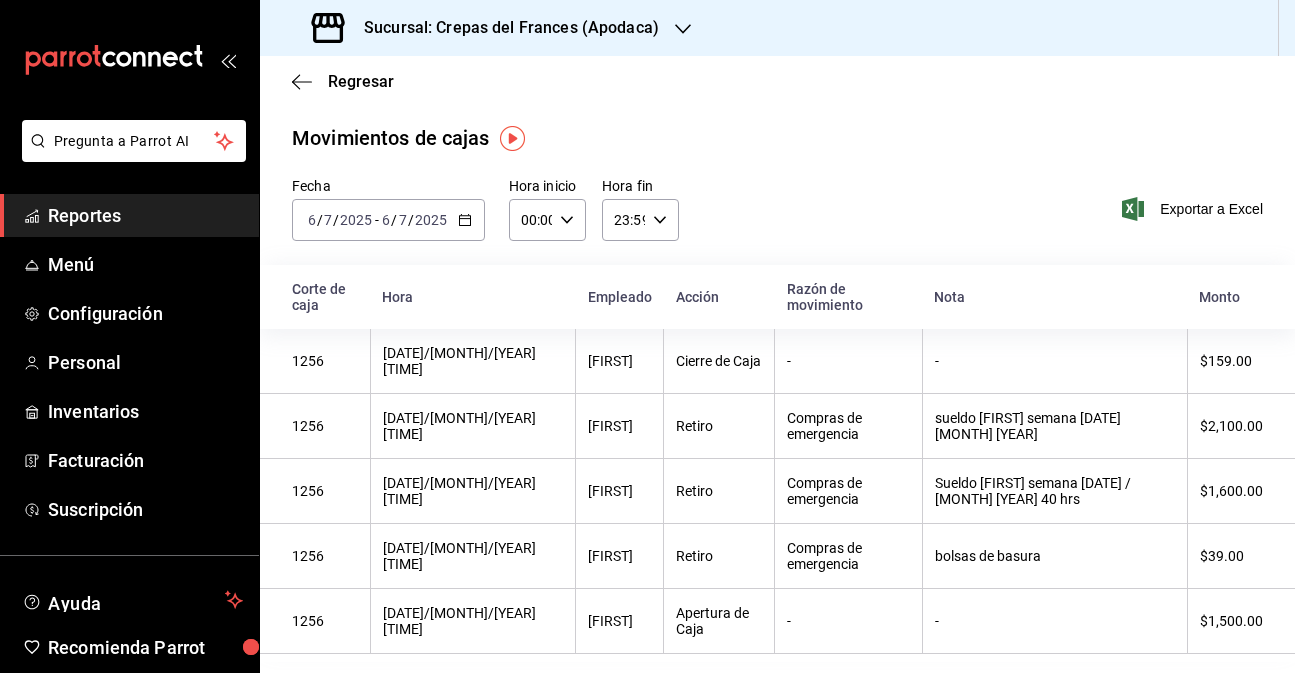 click on "Regresar Movimientos de cajas Fecha [YEAR]-[MONTH]-[DATE] [NUMBER] / [NUMBER] / [YEAR] - [YEAR]-[DATE]/[YEAR] [NUMBER]/[NUMBER]/[YEAR] Hora inicio [TIME] Hora inicio Hora fin [TIME] Hora fin Exportar a Excel Corte de caja Hora Empleado Acción Razón de movimiento Nota 1256 [DATE]/[MONTH]/[YEAR] [TIME] [FIRST] Cierre de Caja - - $[PRICE] 1256 [DATE]/[MONTH]/[YEAR] [TIME] [FIRST] Retiro Compras de emergencia sueldo [FIRST] semana [DATE]/[MONTH] [YEAR] $[PRICE] 1256 [DATE]/[MONTH]/[YEAR] [TIME] [FIRST] Retiro Compras de emergencia Sueldo [FIRST] semana [DATE] / [MONTH] [YEAR] 40 hrs $[PRICE] 1256 [DATE]/[MONTH]/[YEAR] [TIME] [FIRST] Retiro Compras de emergencia bolsas de basura $[PRICE] 1256 [DATE]/[MONTH]/[YEAR] [TIME] [FIRST] Apertura de Caja - - $[PRICE]" at bounding box center (777, 364) 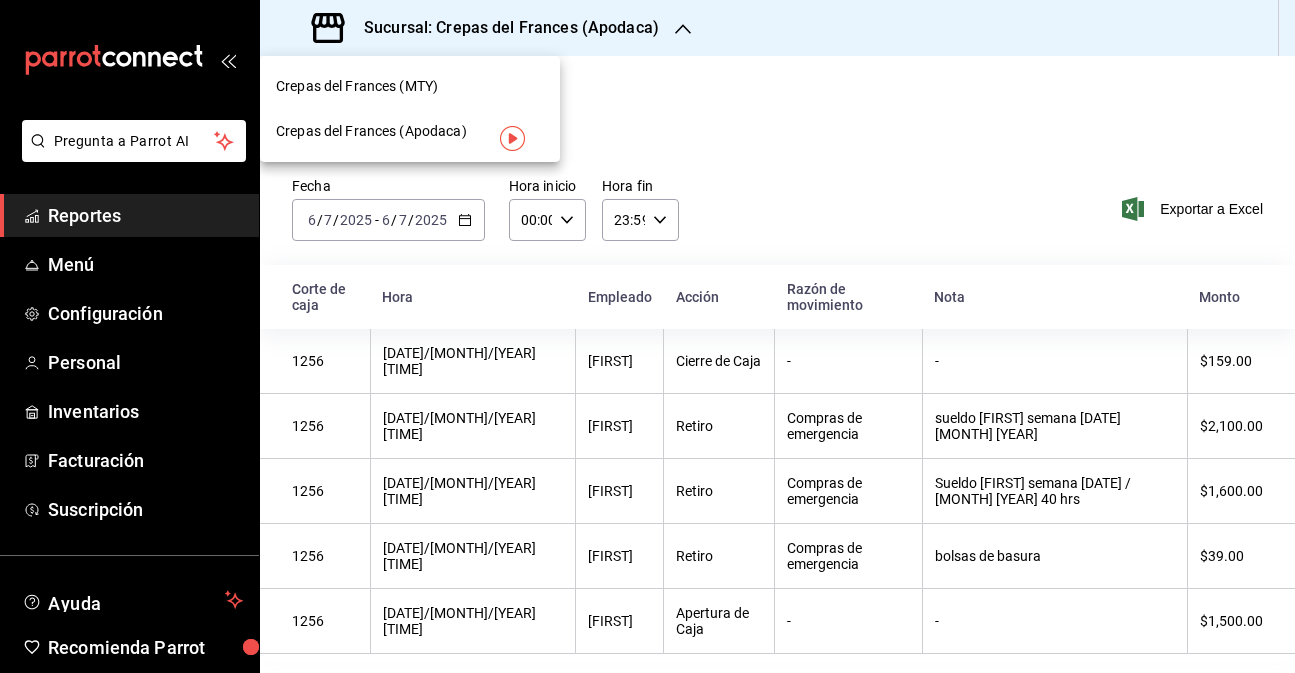 click at bounding box center [647, 336] 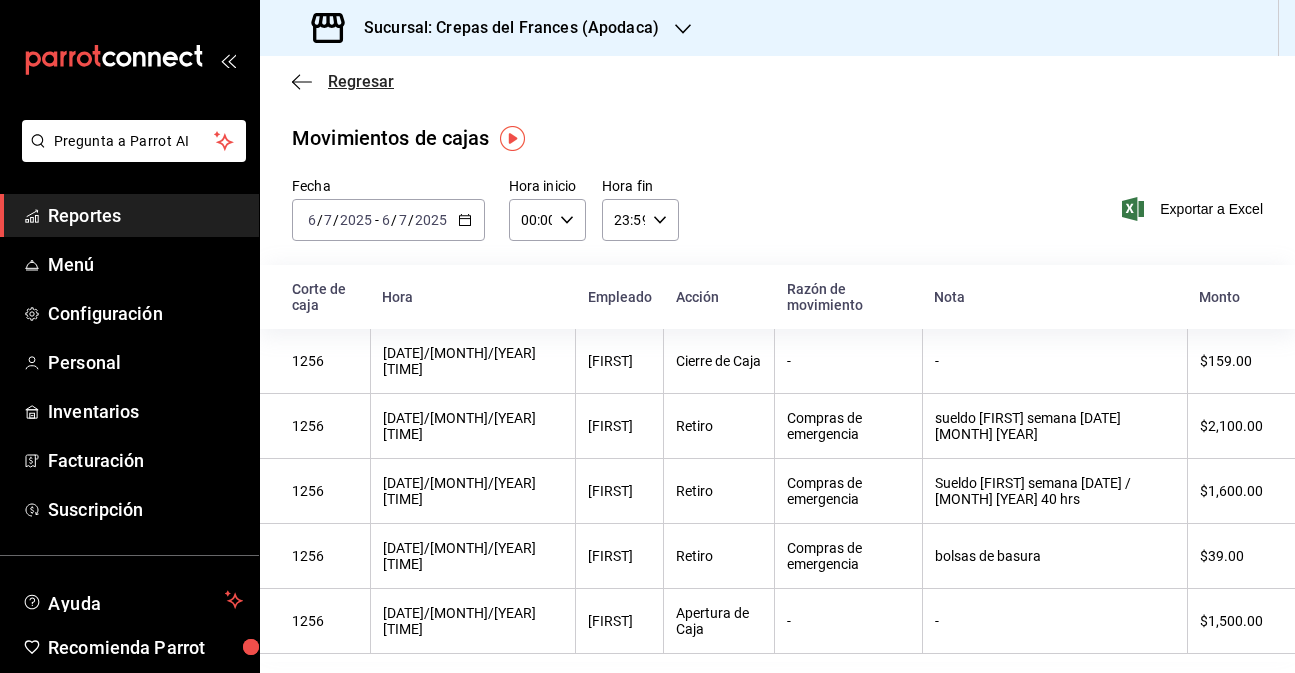 click 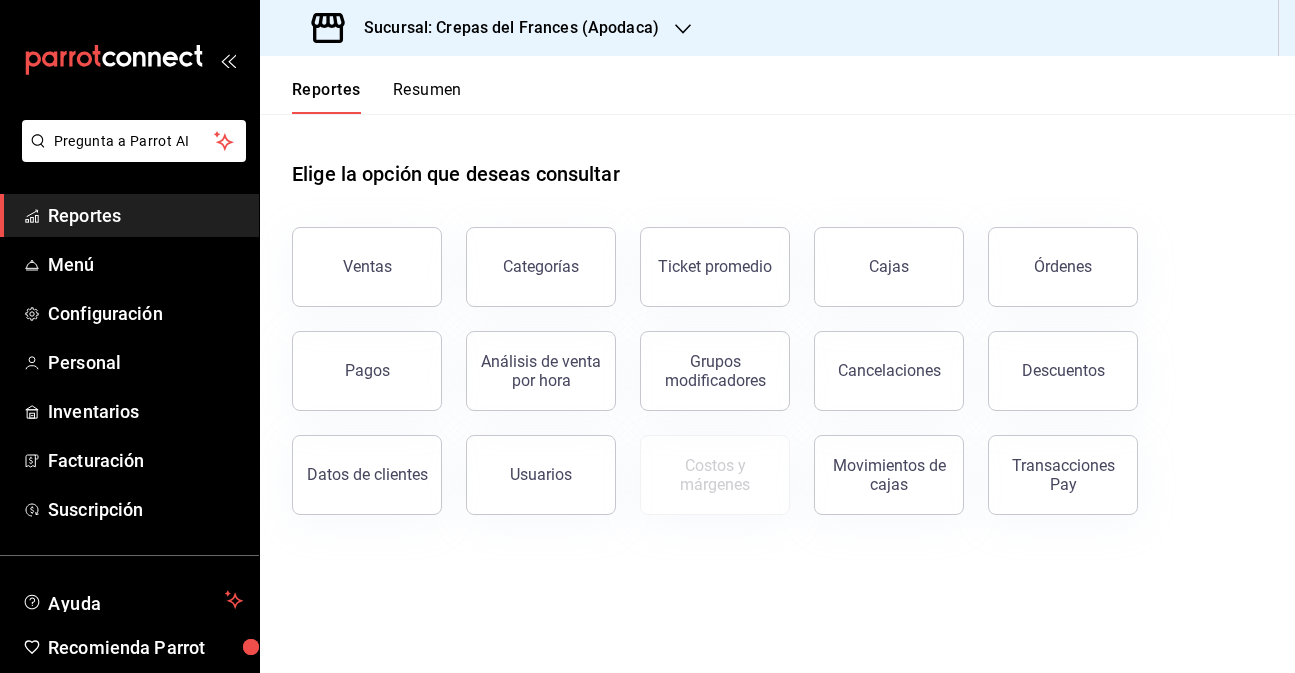click on "Resumen" at bounding box center (427, 97) 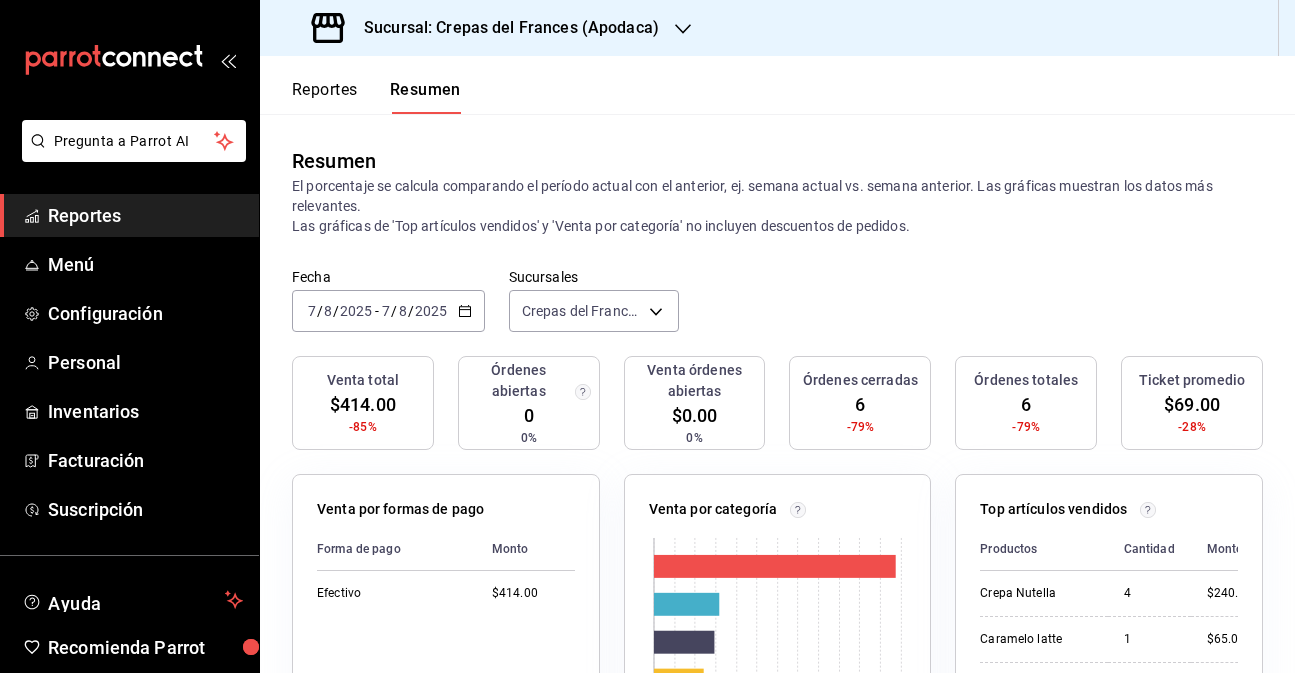 click on "2025-08-07 7 / 8 / 2025 - 2025-08-07 7 / 8 / 2025" at bounding box center (388, 311) 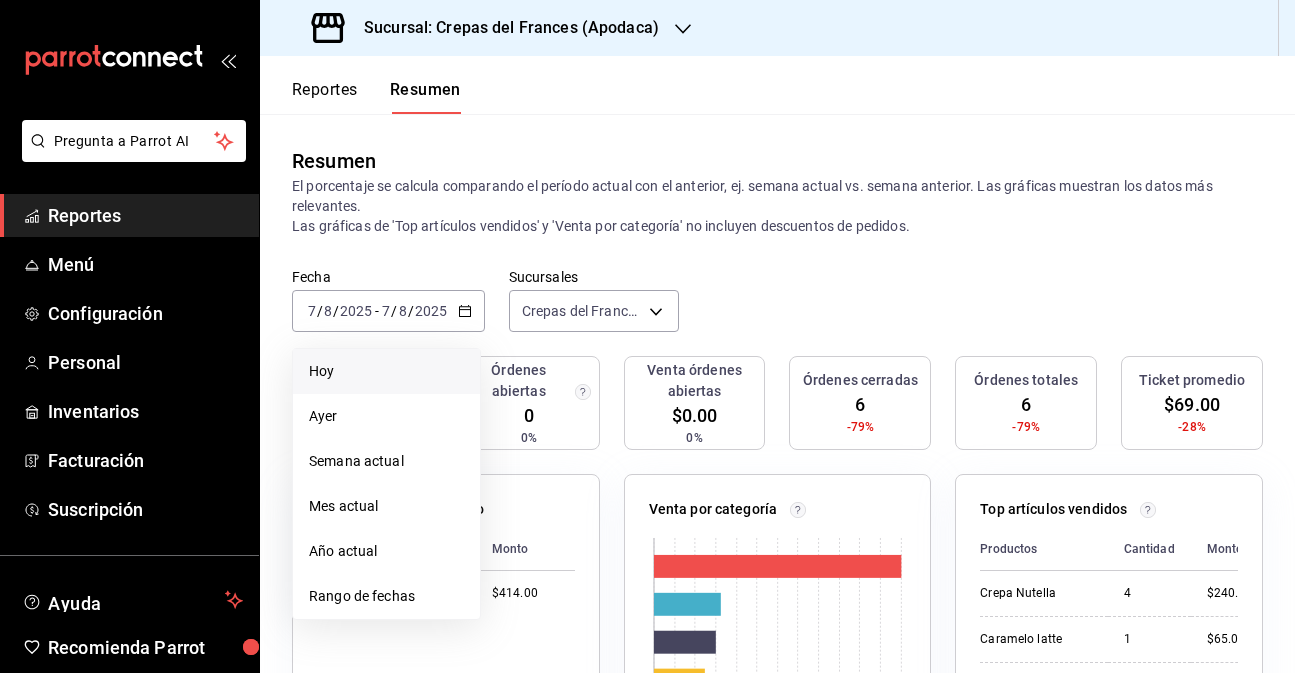 click on "Hoy" at bounding box center (386, 371) 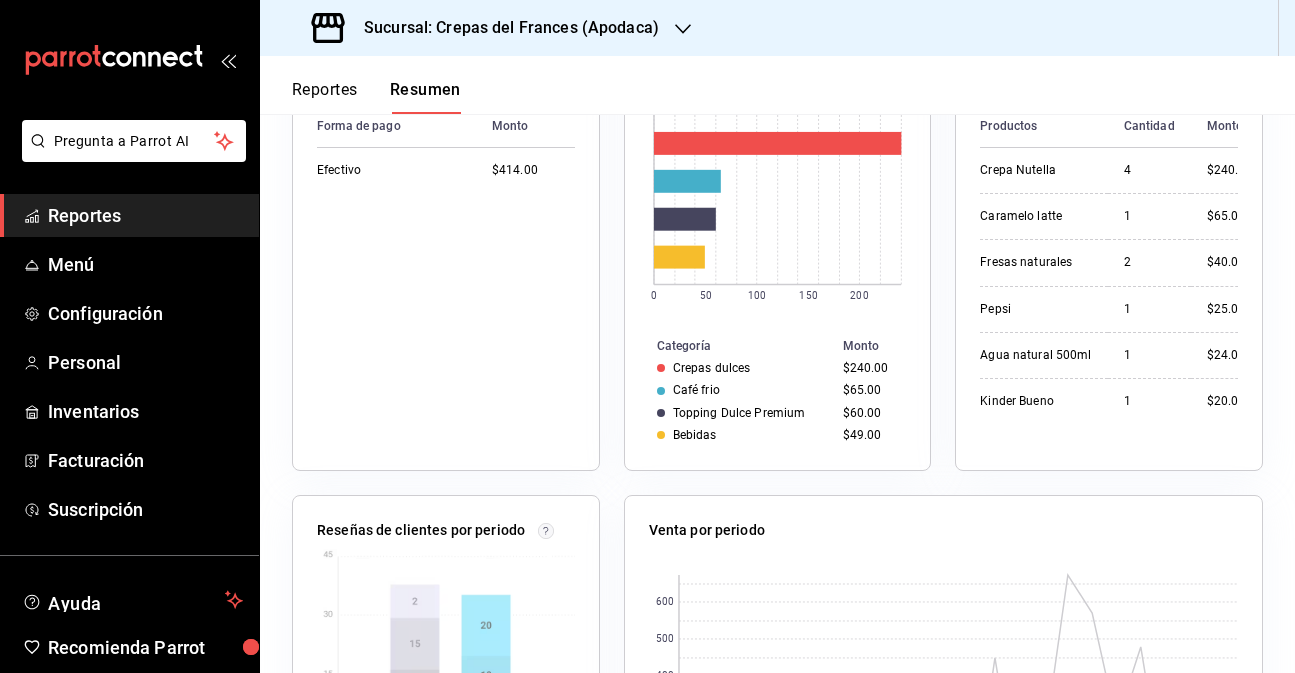 scroll, scrollTop: 90, scrollLeft: 0, axis: vertical 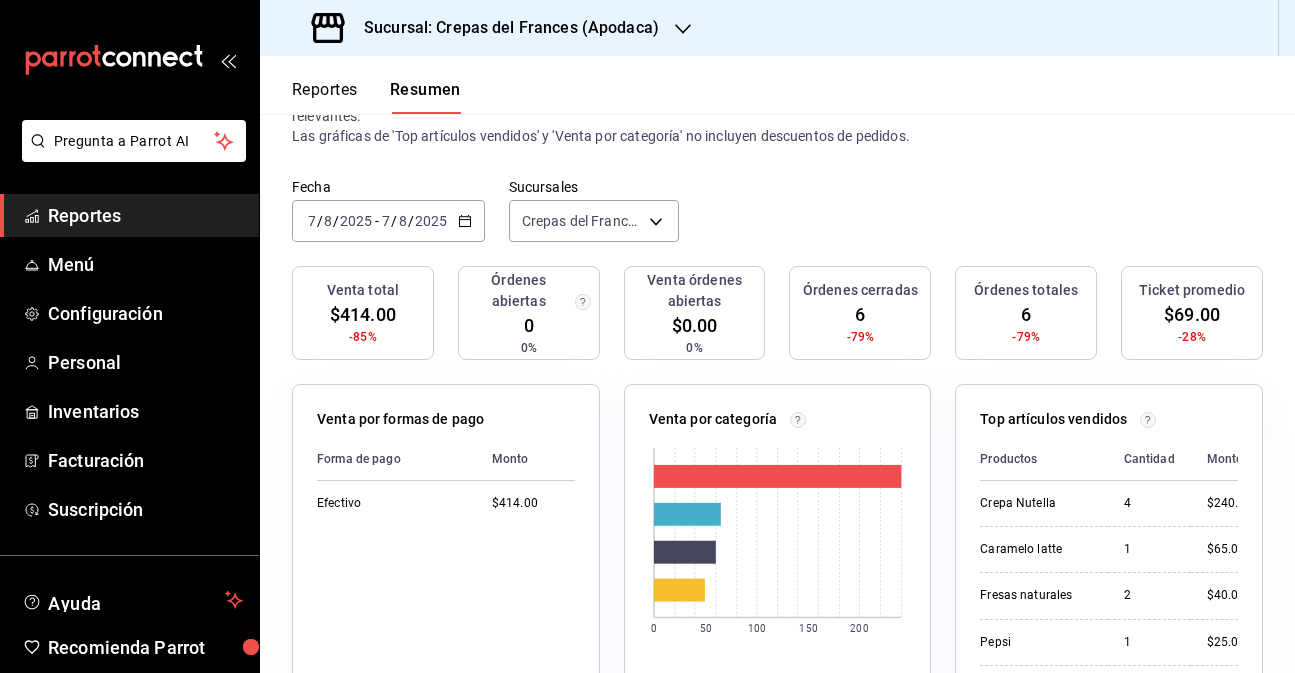 click on "2025" at bounding box center [431, 221] 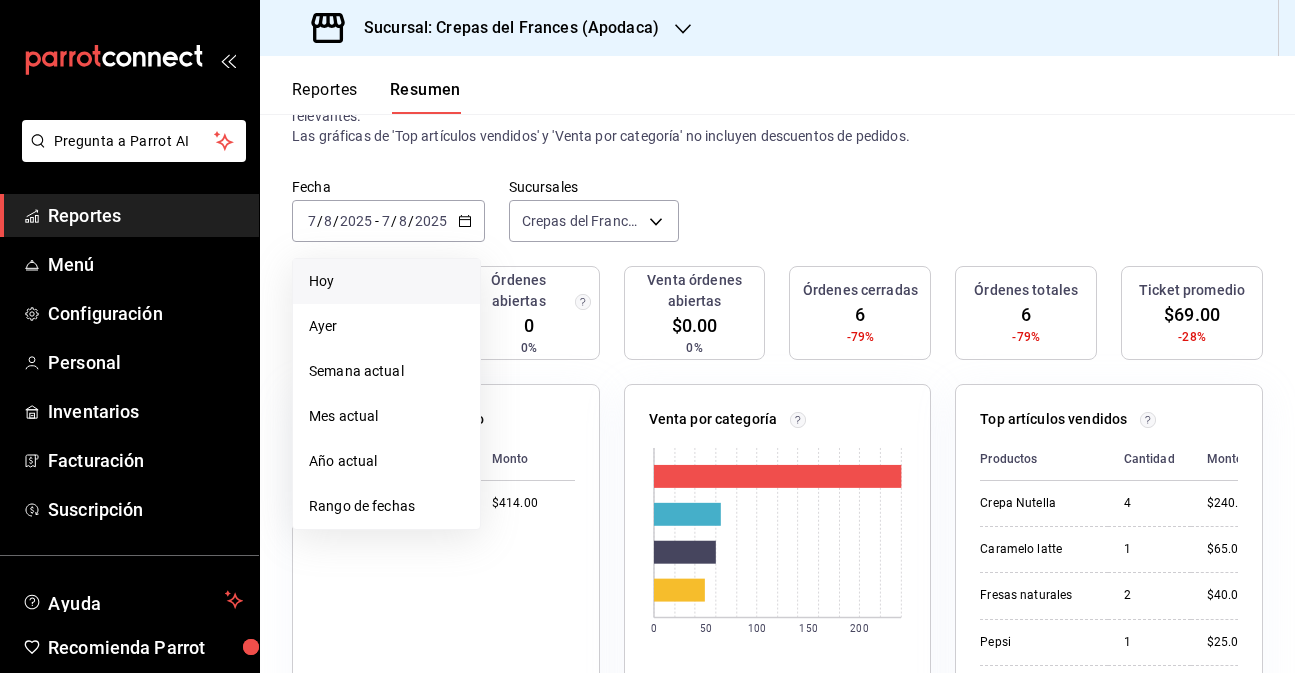 click on "Reportes" at bounding box center [325, 97] 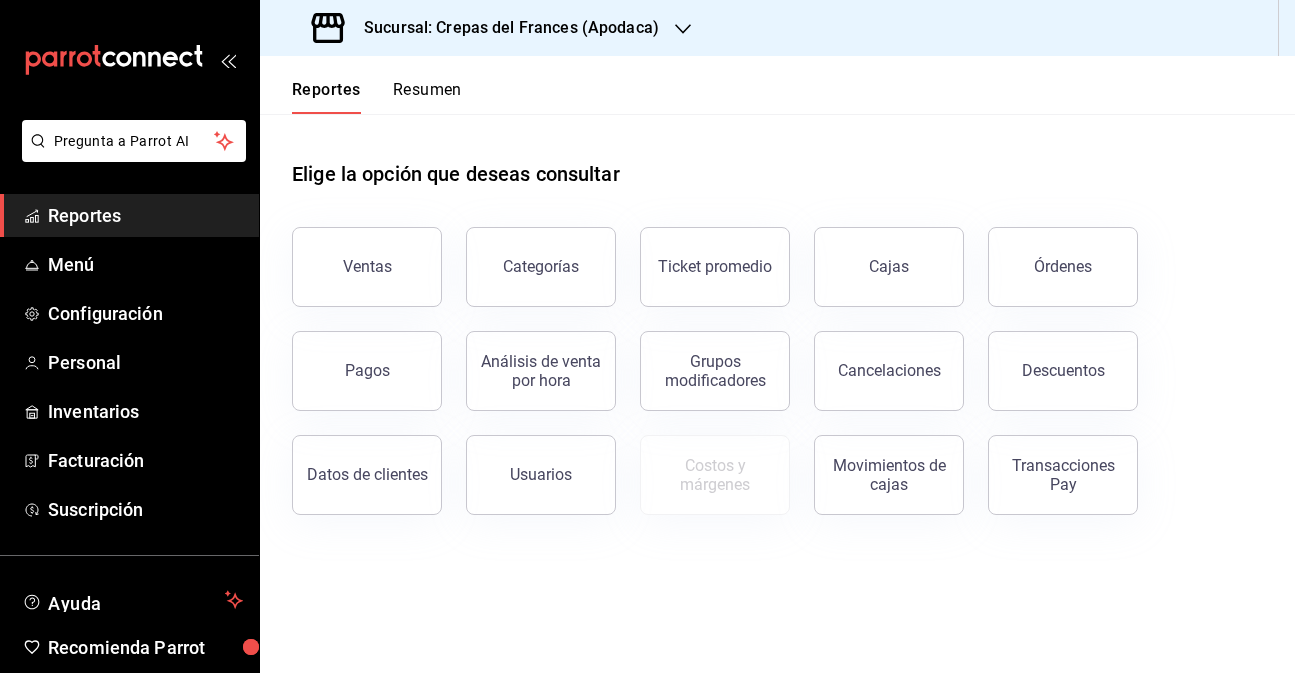 click on "Elige la opción que deseas consultar" at bounding box center (777, 158) 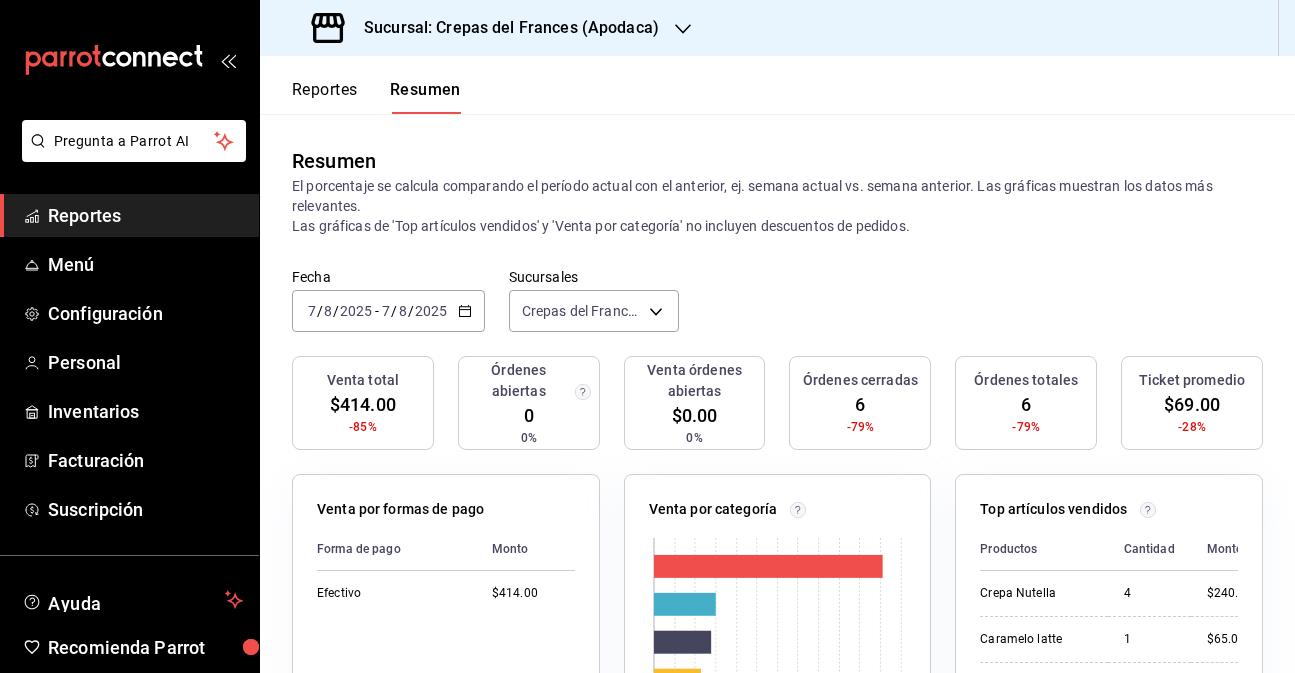 click on "2025-08-07 7 / 8 / 2025 - 2025-08-07 7 / 8 / 2025" at bounding box center [388, 311] 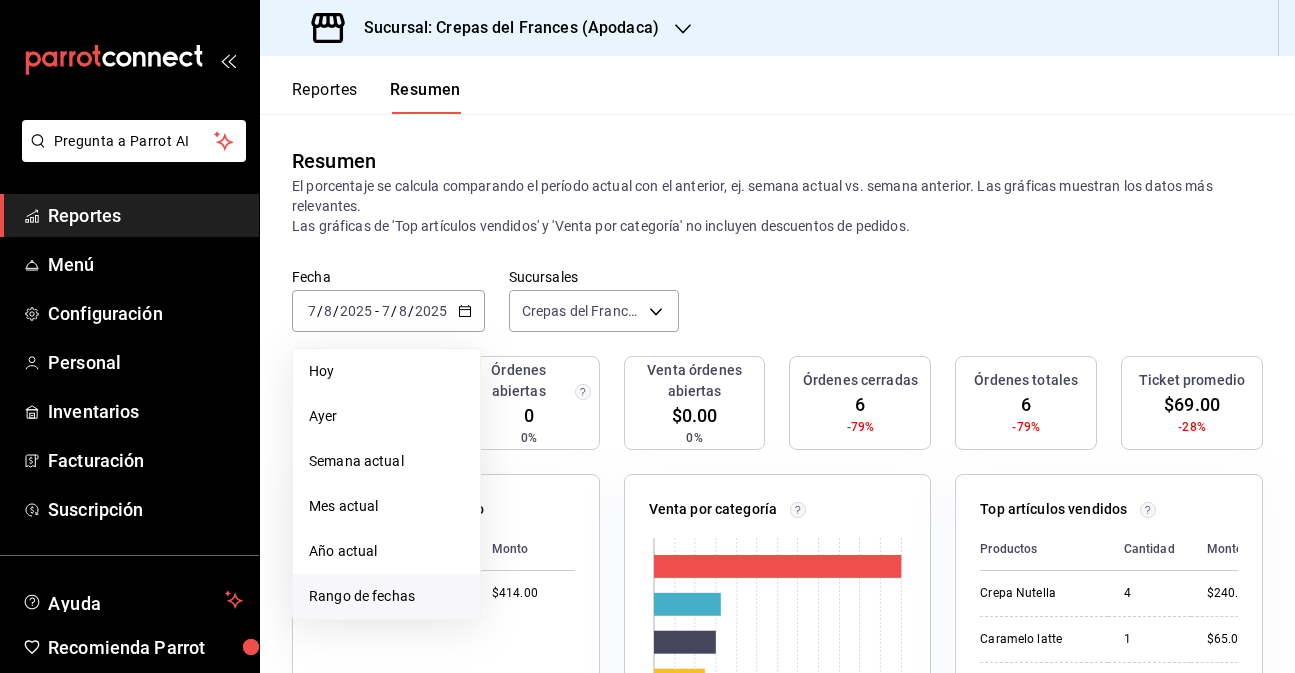 click on "Rango de fechas" at bounding box center (386, 596) 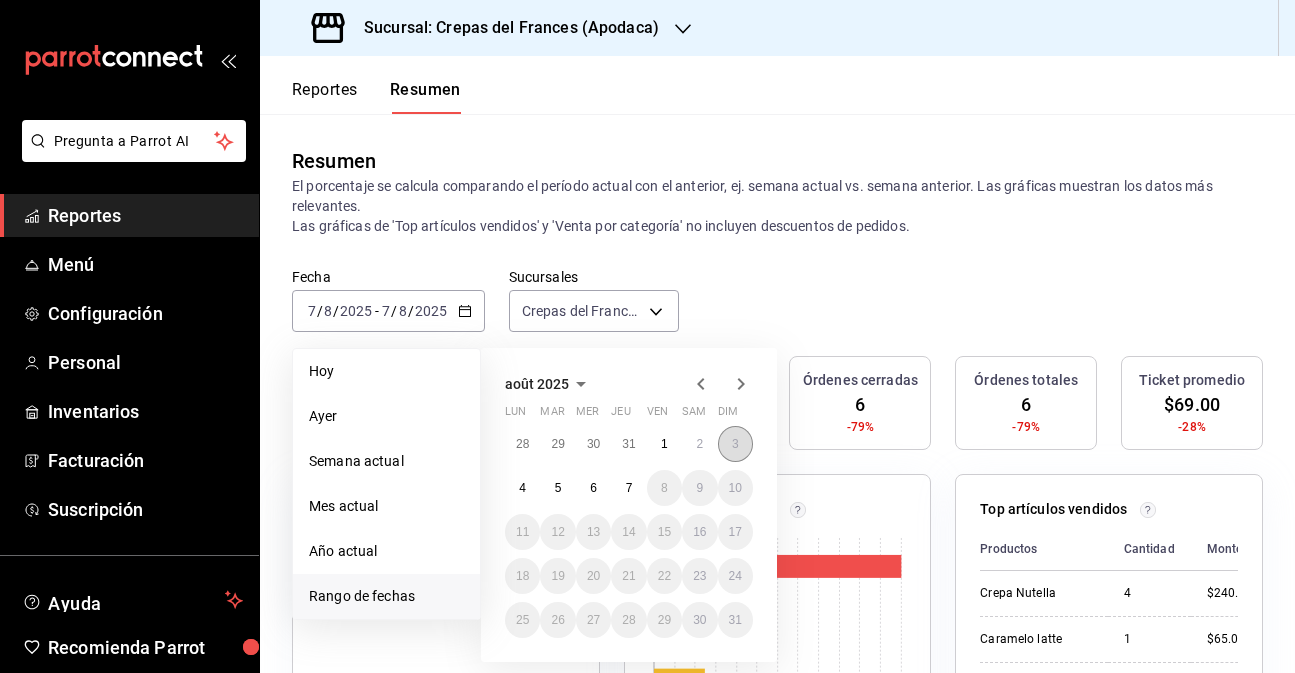 click on "3" at bounding box center [735, 444] 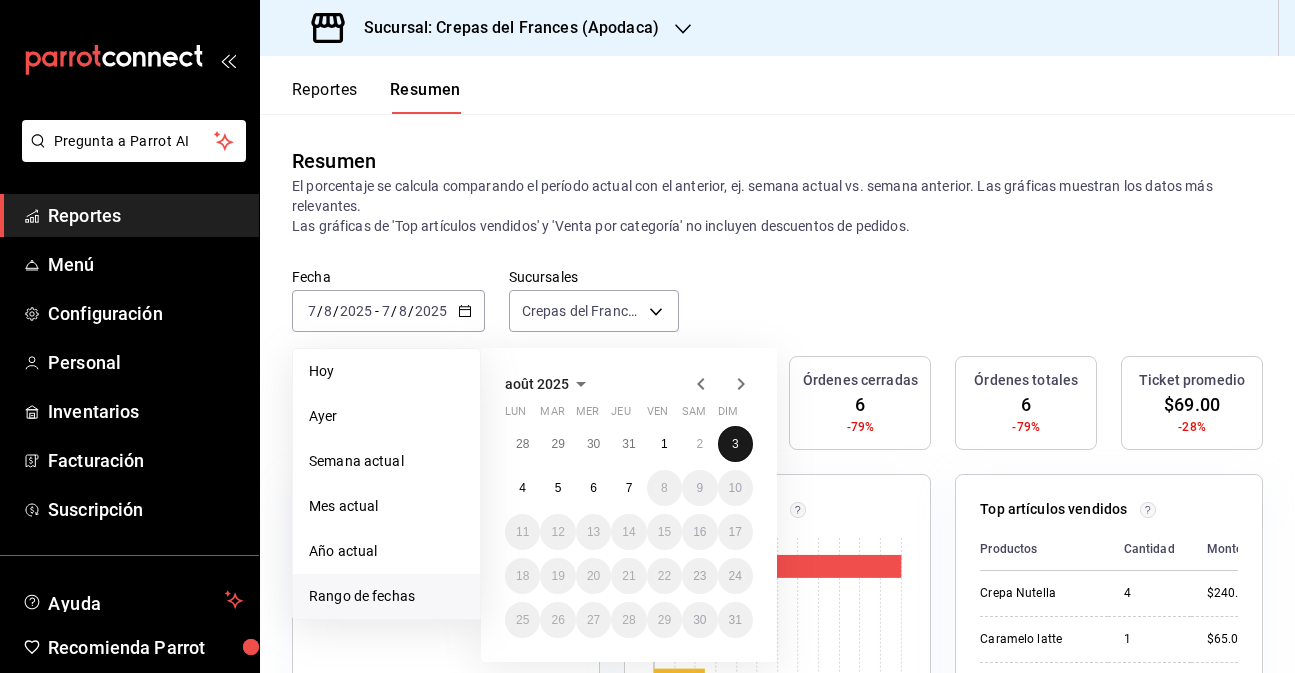click on "3" at bounding box center [735, 444] 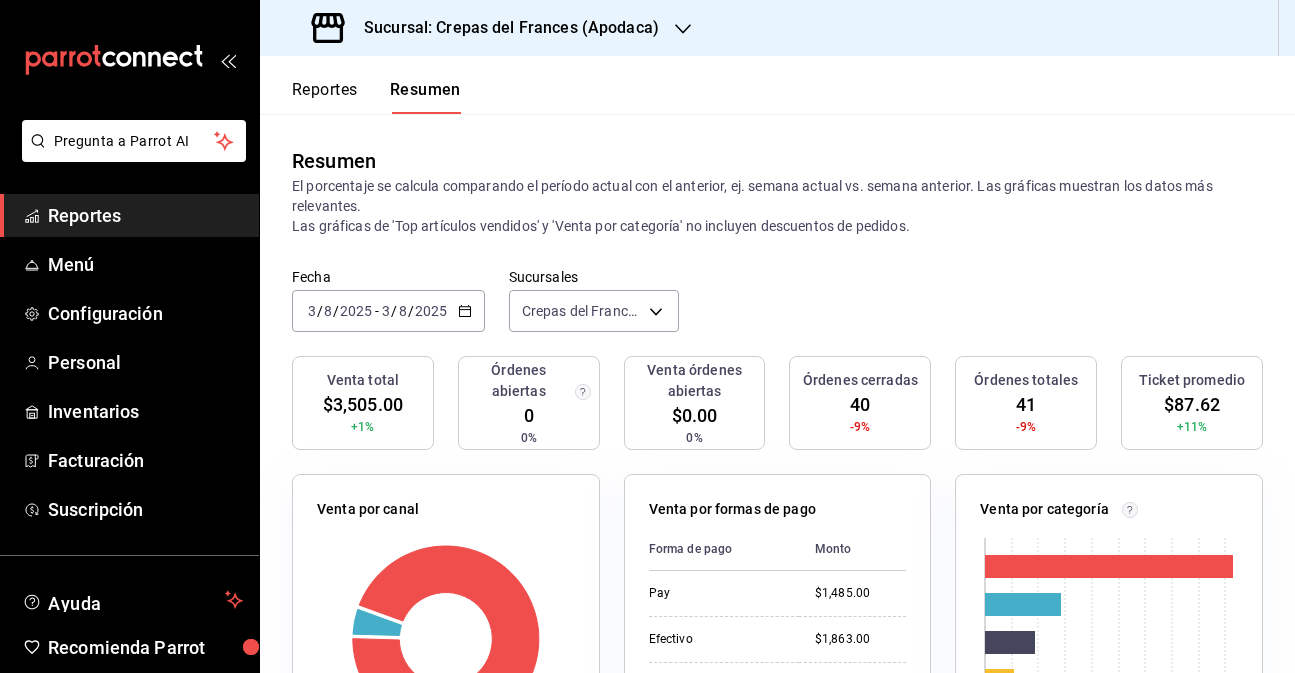 click 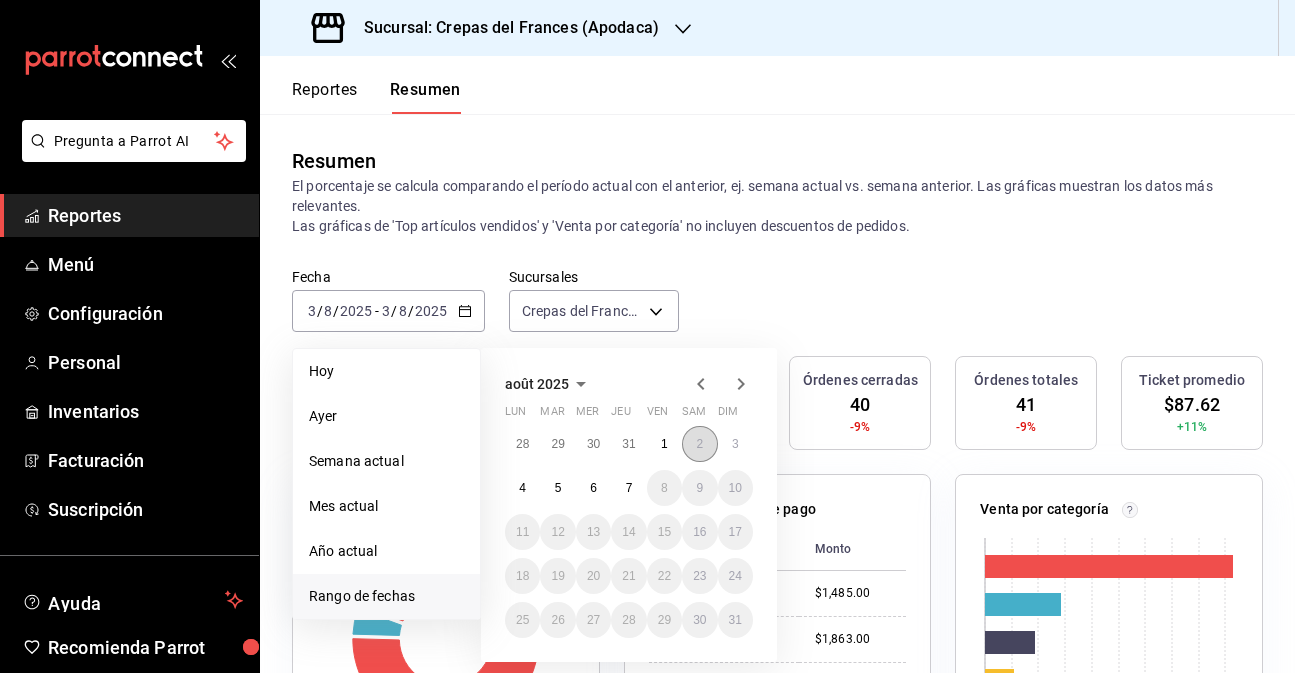click on "2" at bounding box center [699, 444] 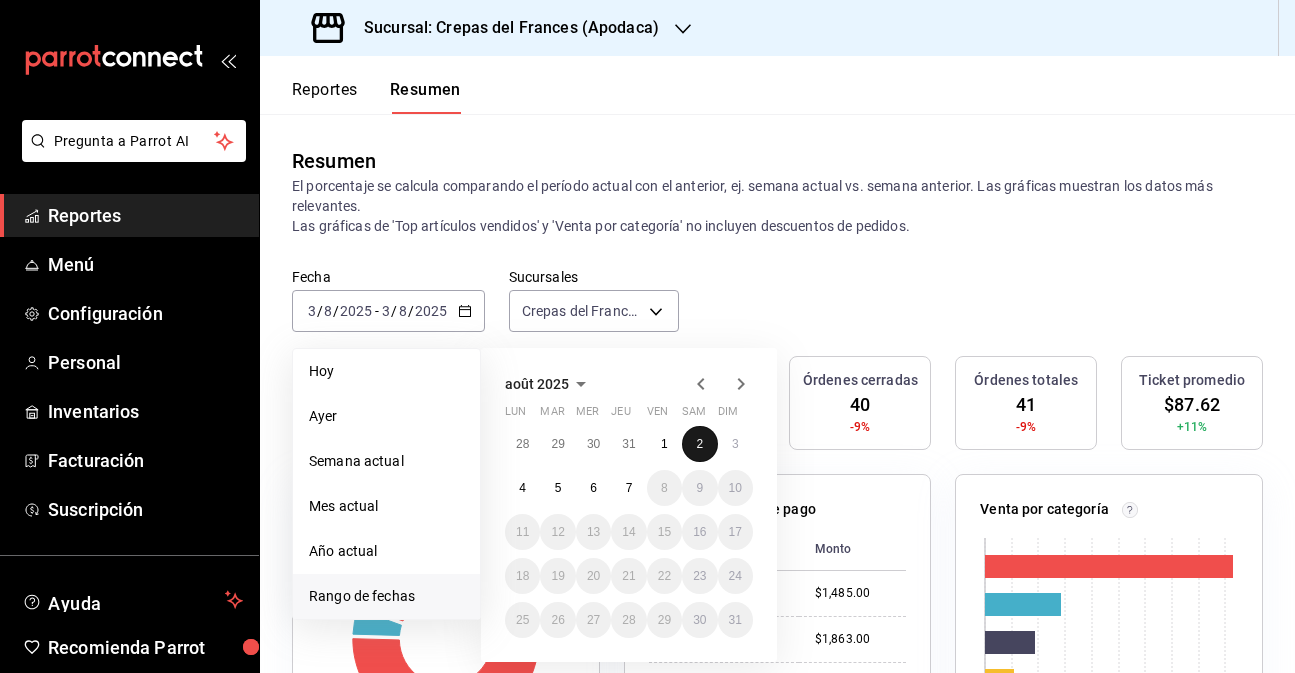 click on "2" at bounding box center [699, 444] 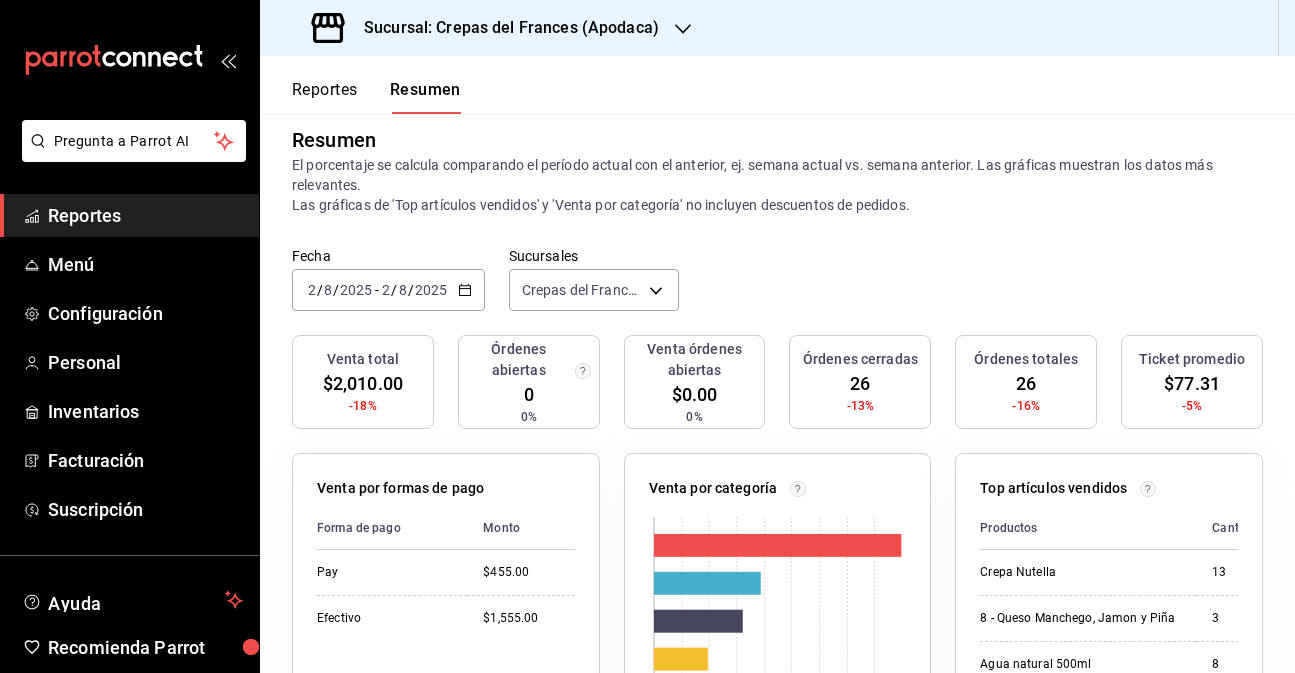 scroll, scrollTop: 20, scrollLeft: 0, axis: vertical 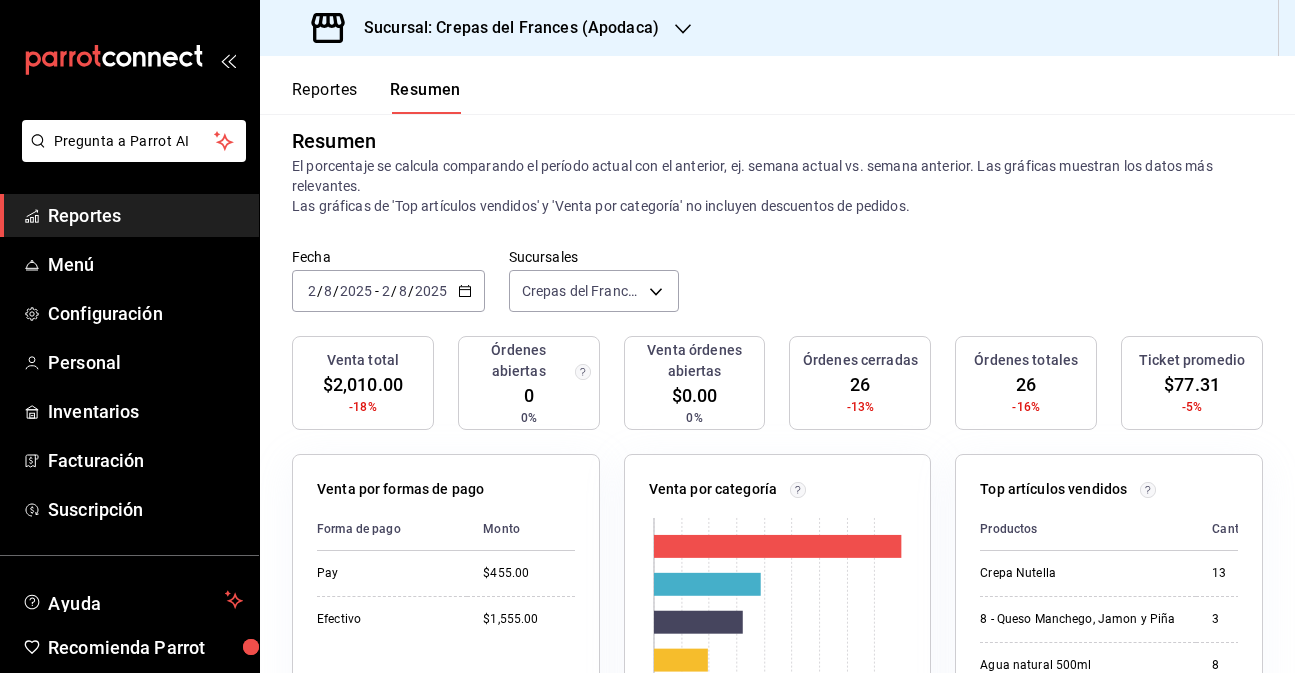 click on "Sucursal: Crepas del Frances (Apodaca)" at bounding box center [487, 28] 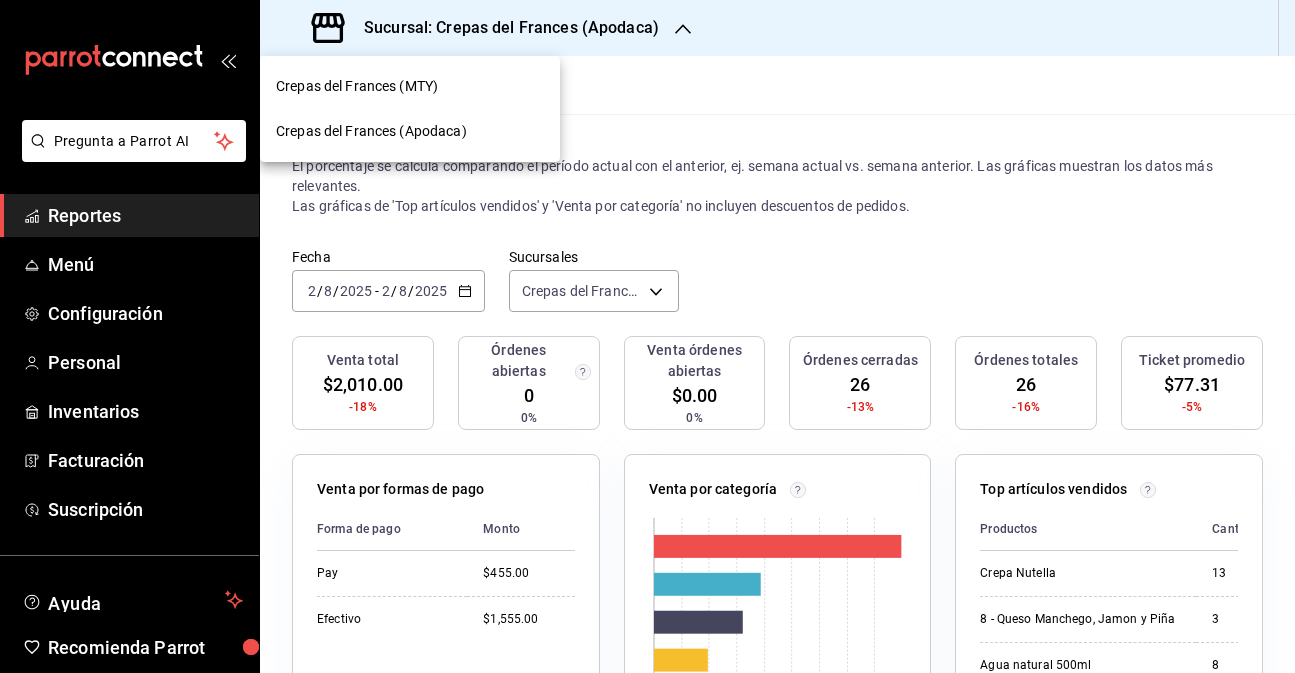 click on "Crepas del Frances (MTY)" at bounding box center (410, 86) 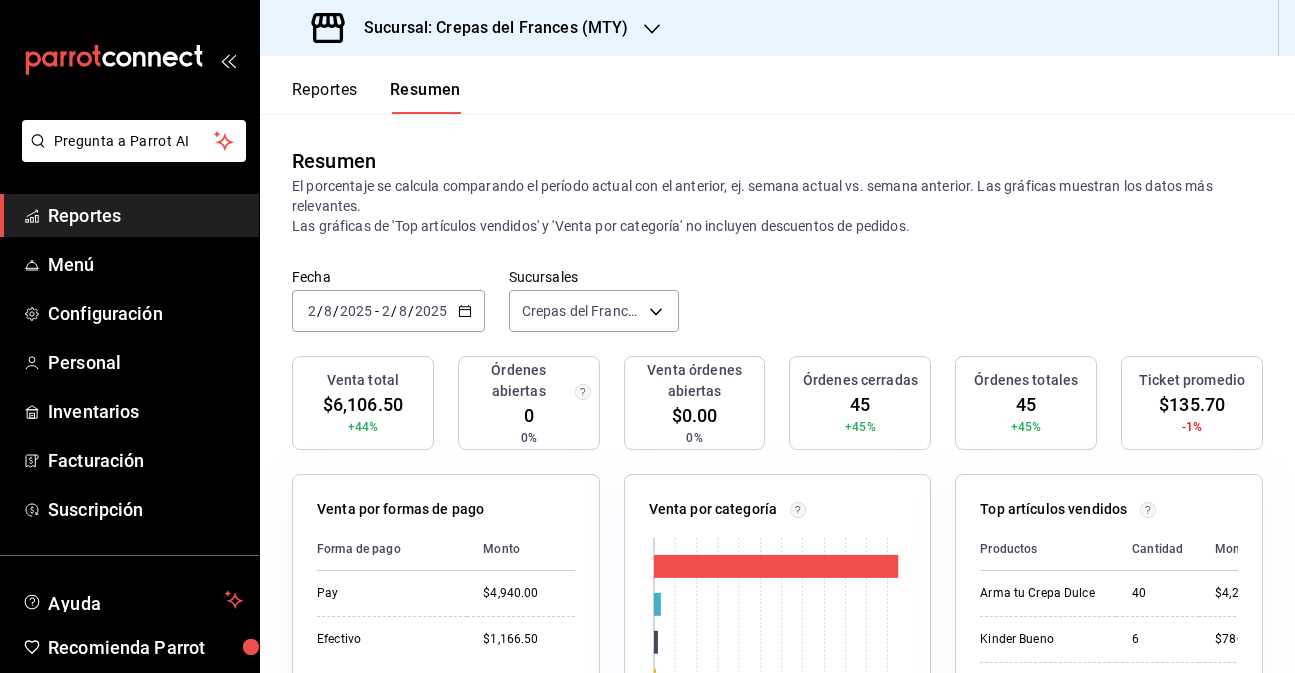 click on "2025-08-02 2 / 8 / 2025 - 2025-08-02 2 / 8 / 2025" at bounding box center [388, 311] 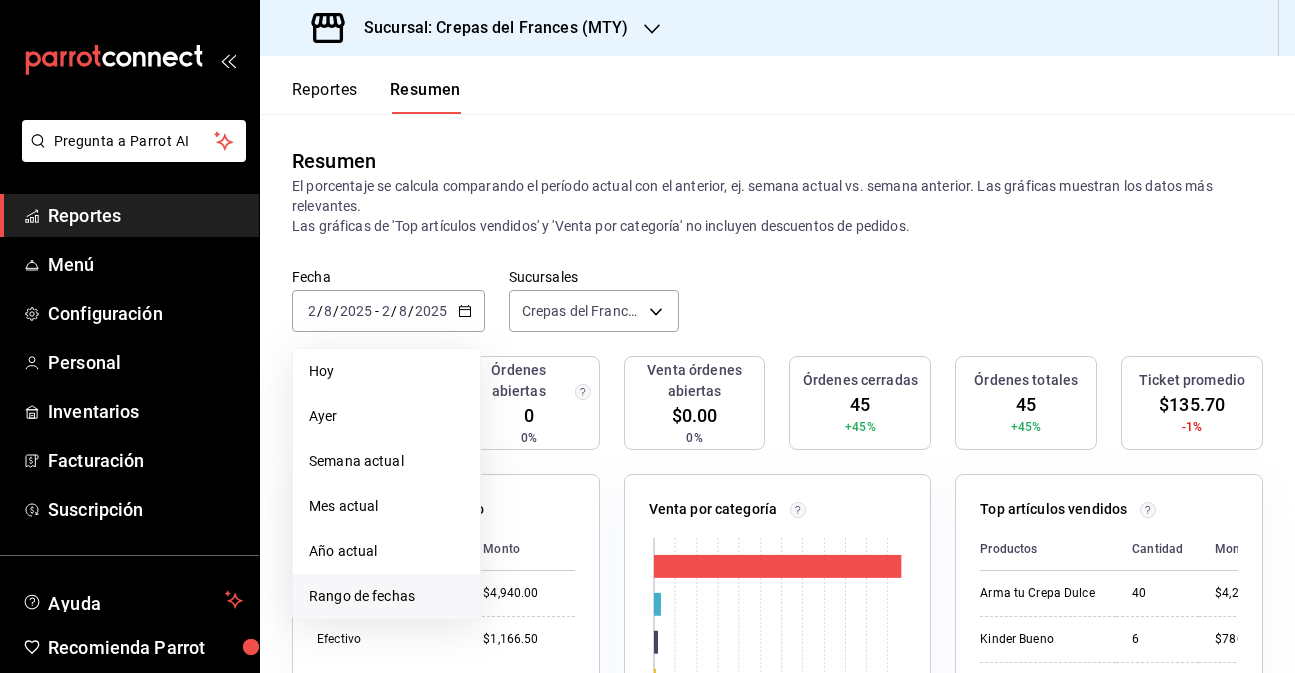 click on "Rango de fechas" at bounding box center (386, 596) 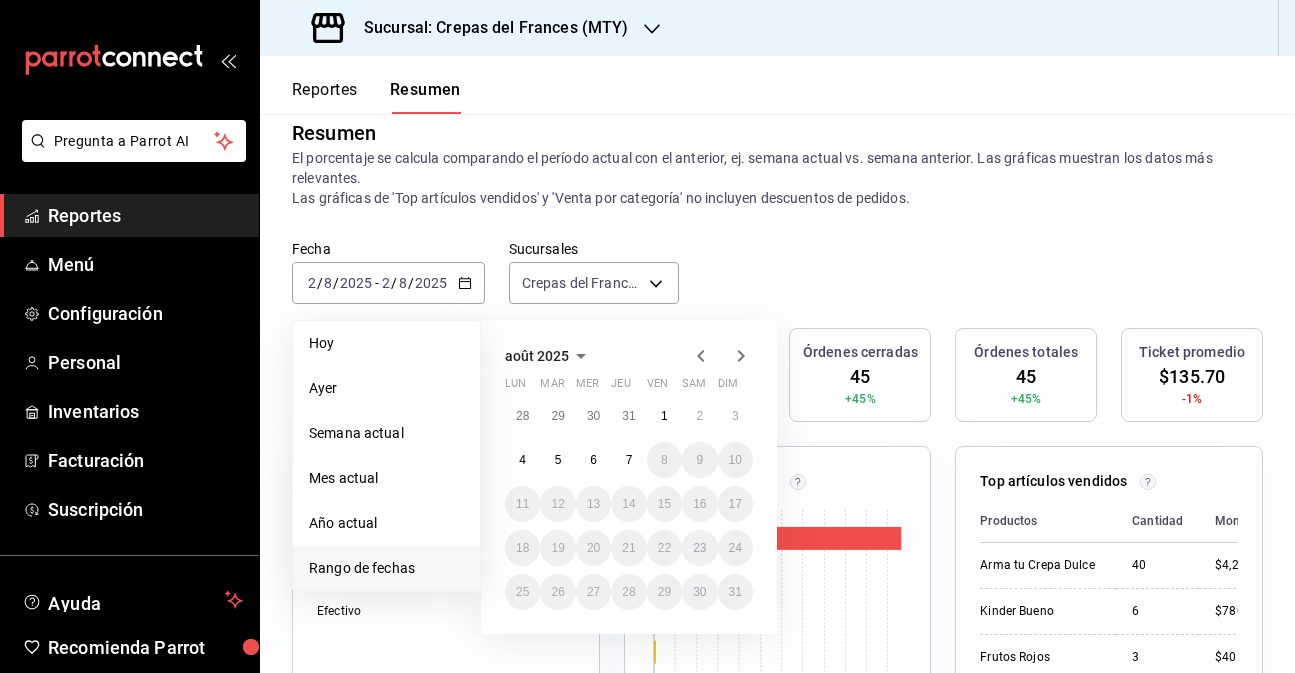 scroll, scrollTop: 31, scrollLeft: 0, axis: vertical 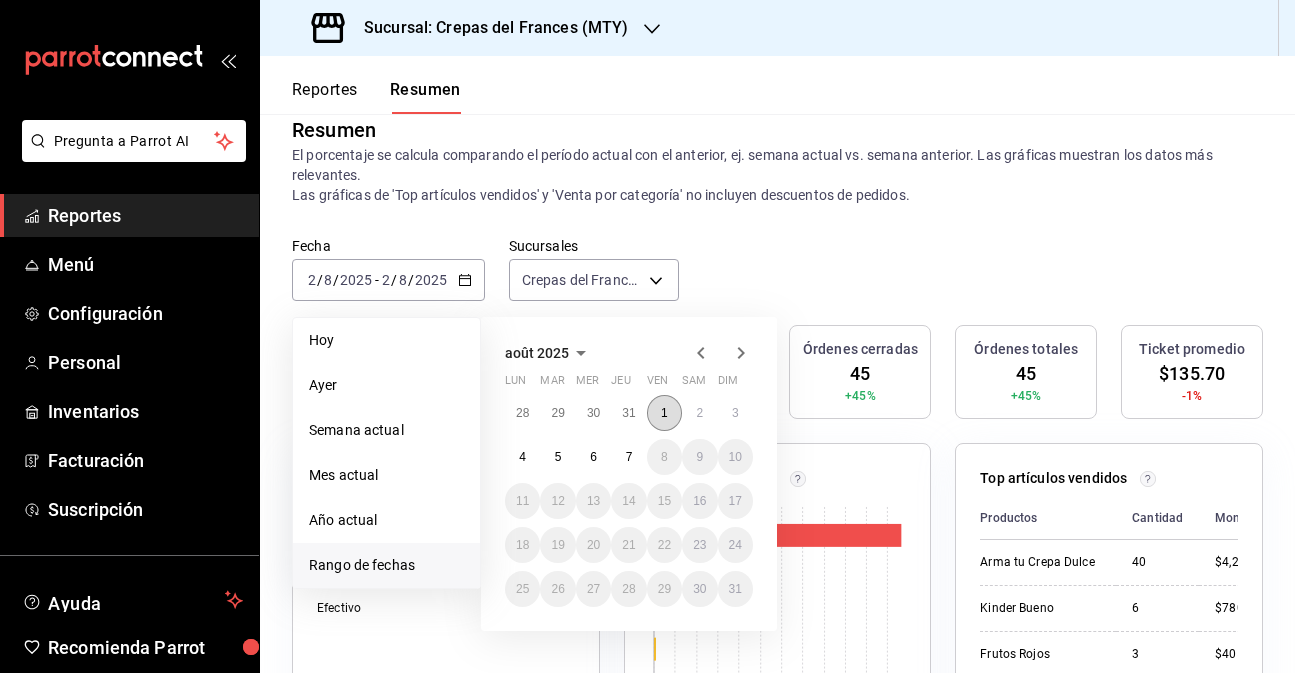 click on "1" at bounding box center (664, 413) 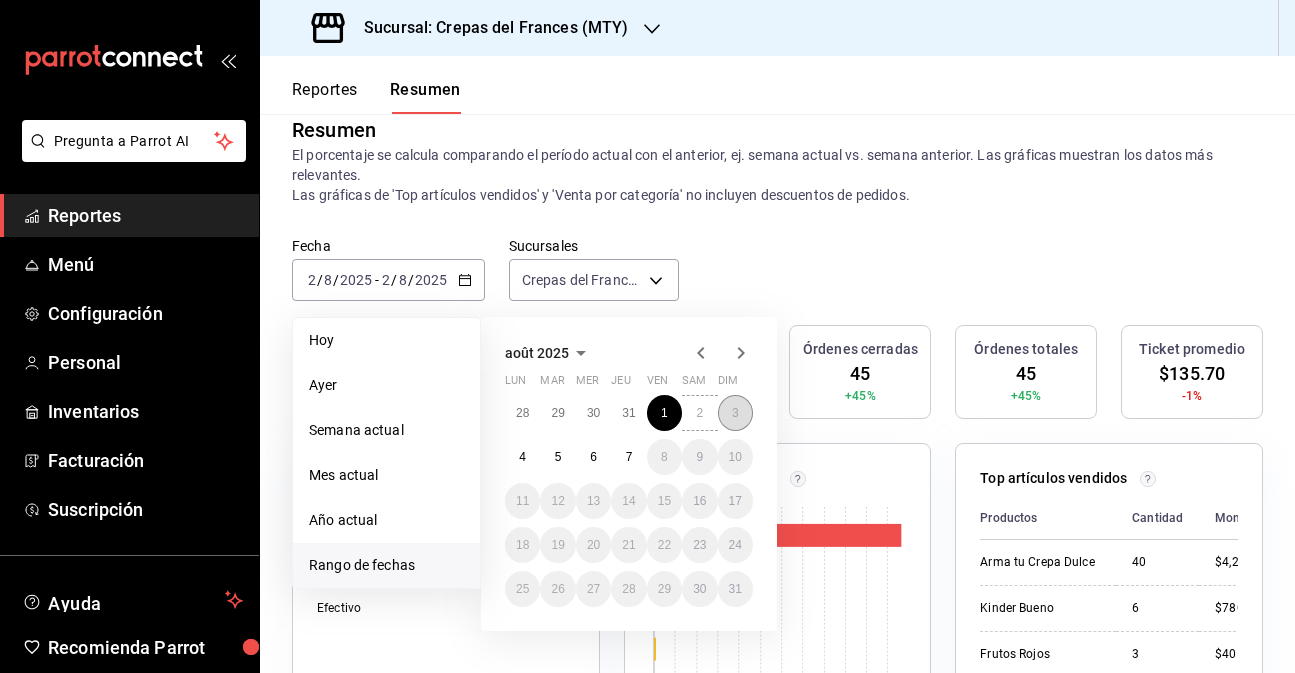 click on "3" at bounding box center (735, 413) 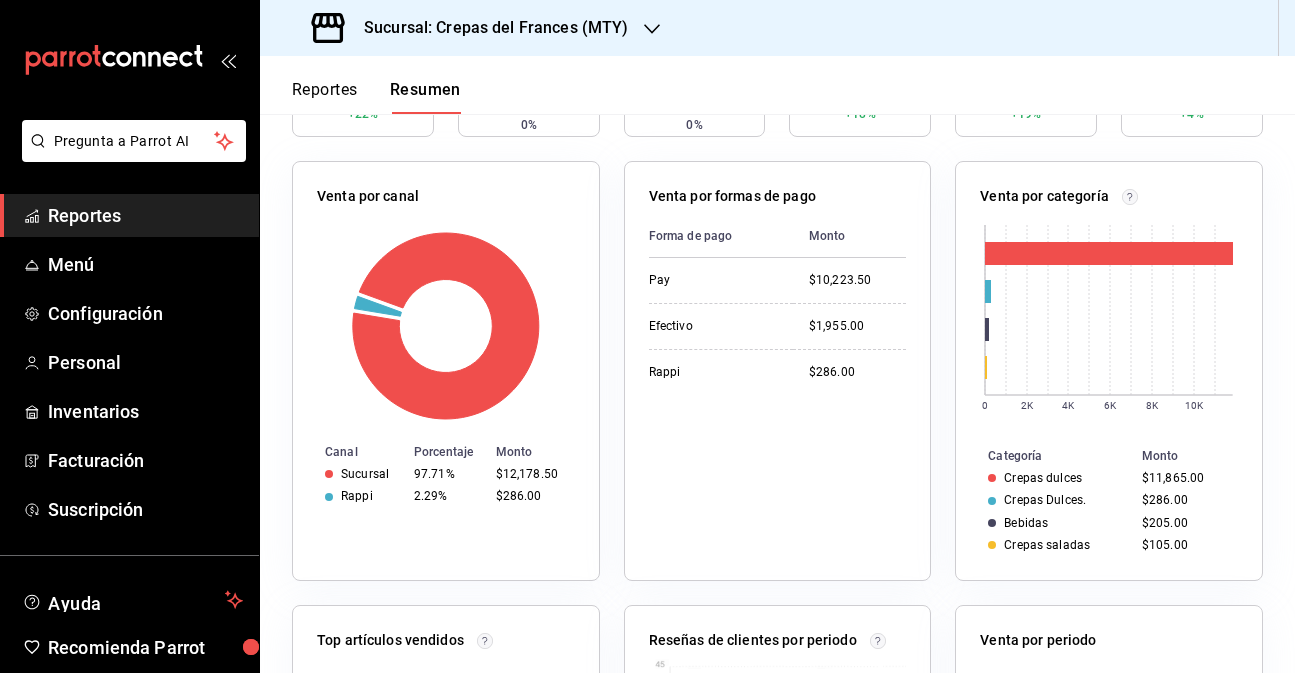 scroll, scrollTop: 315, scrollLeft: 0, axis: vertical 